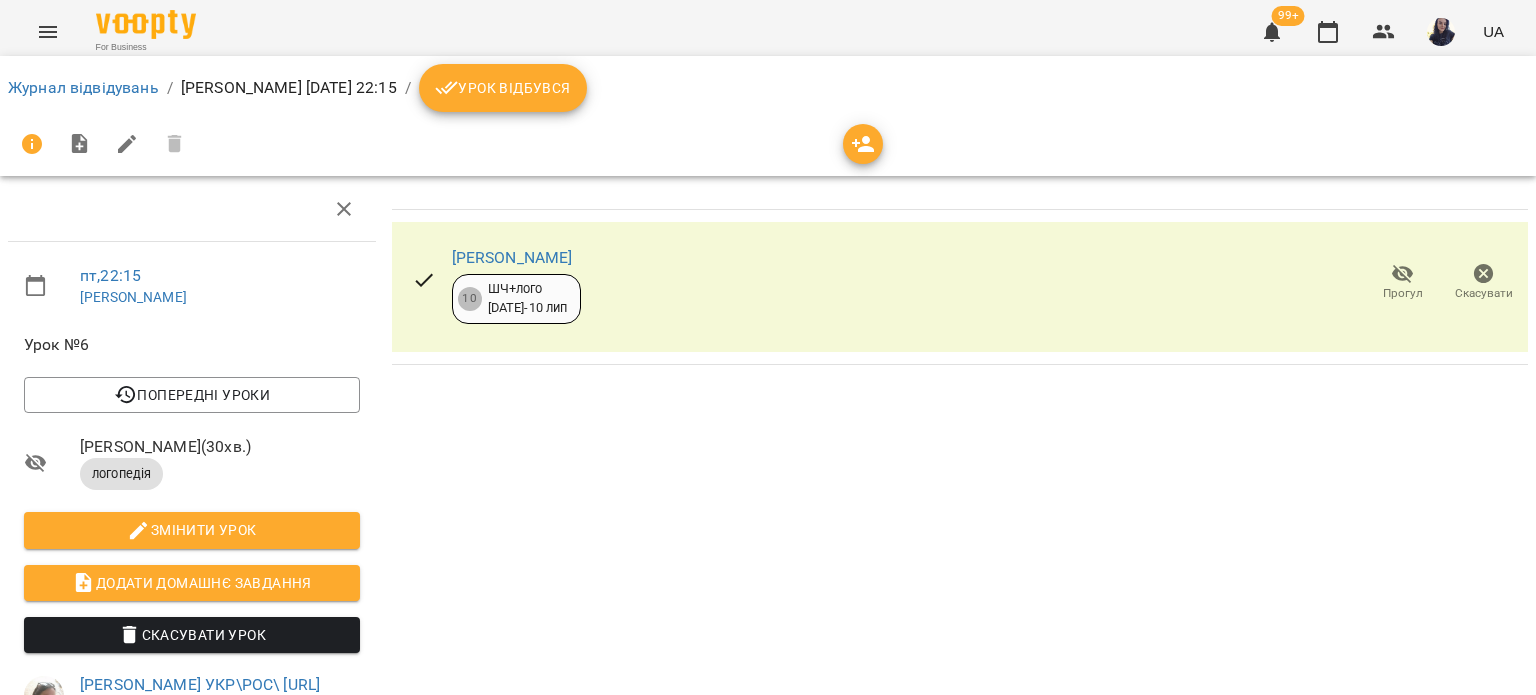 scroll, scrollTop: 0, scrollLeft: 0, axis: both 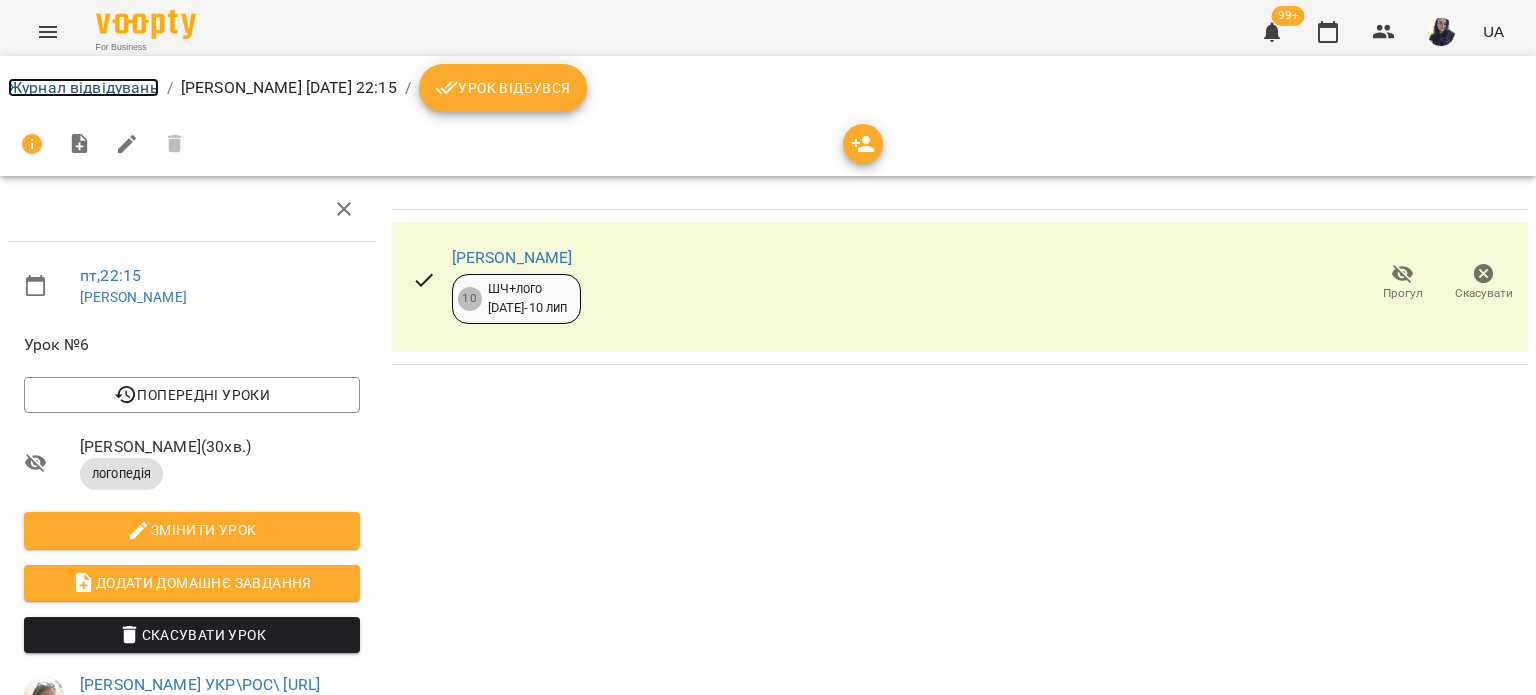 click on "Журнал відвідувань" at bounding box center [83, 87] 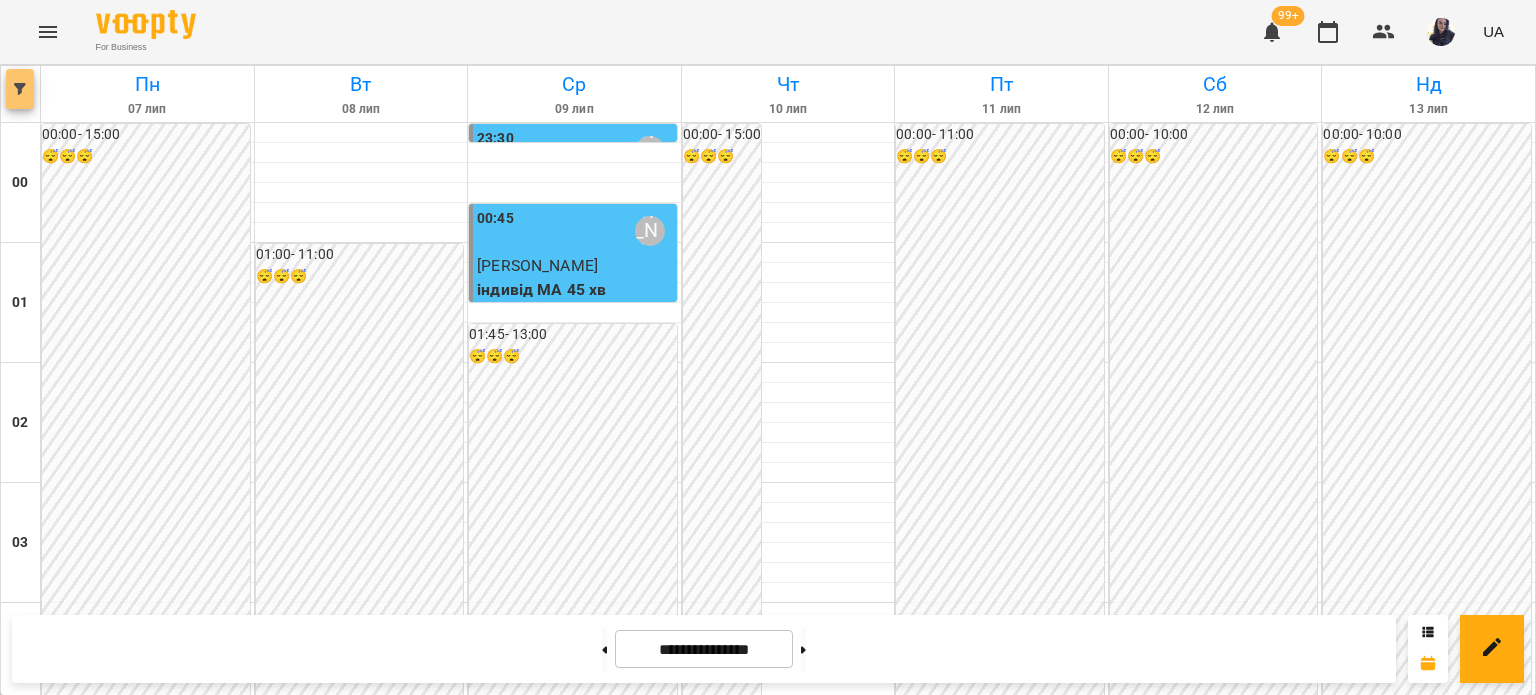 click at bounding box center (20, 89) 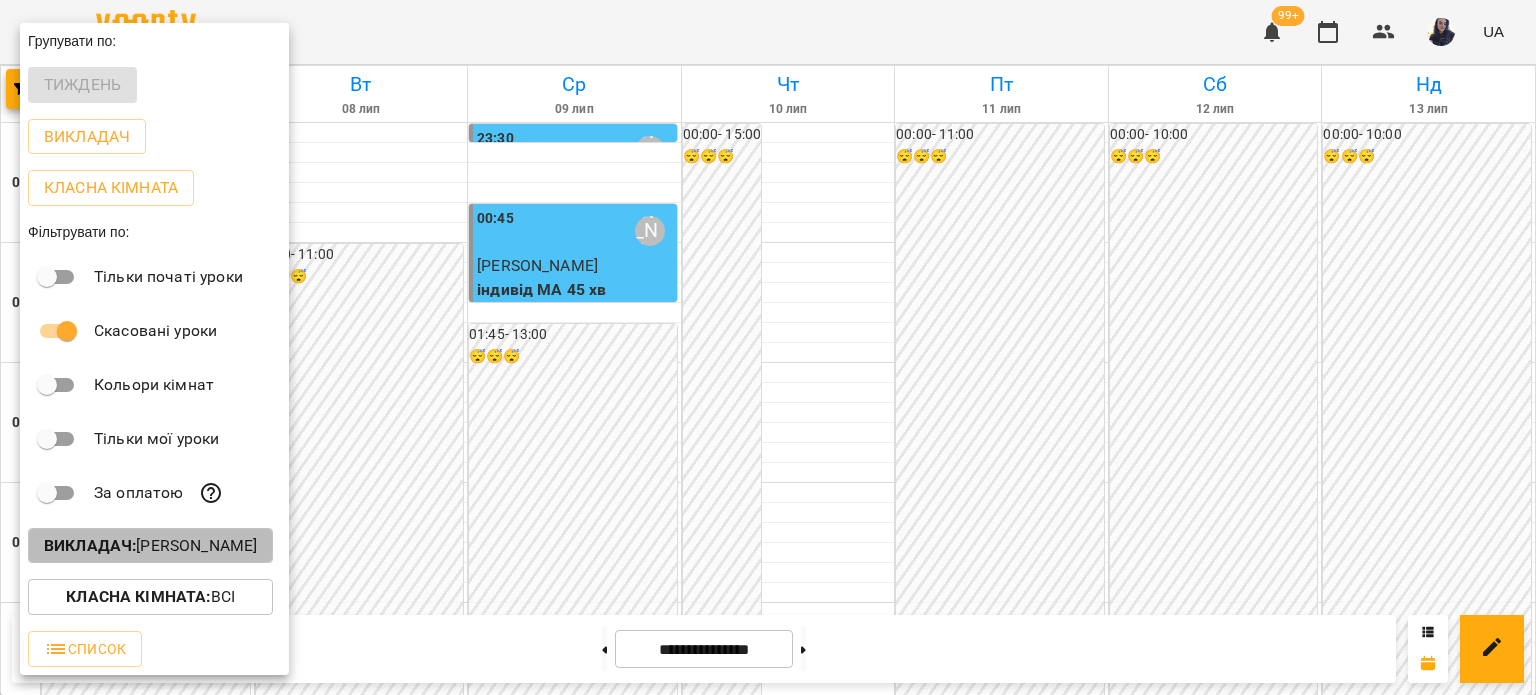 click on "Викладач :" at bounding box center [90, 545] 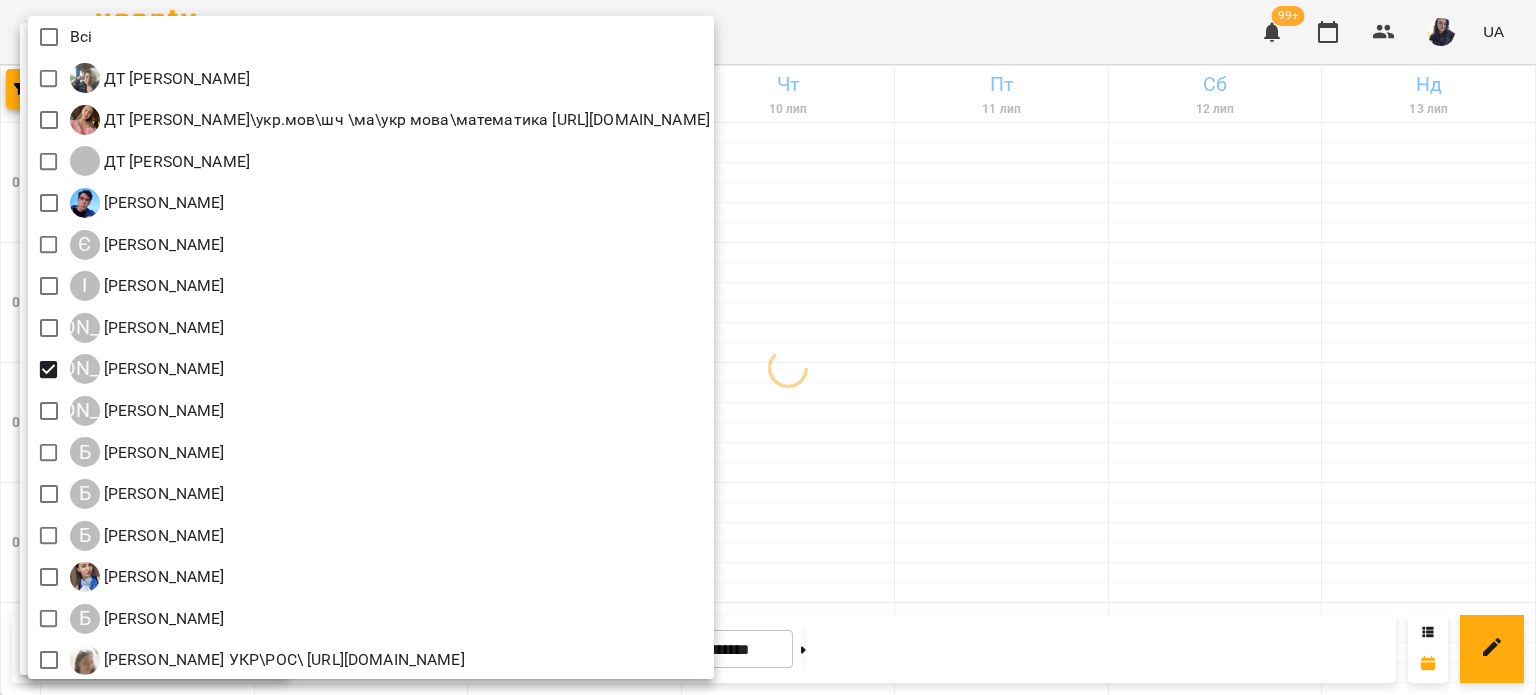 click at bounding box center [768, 347] 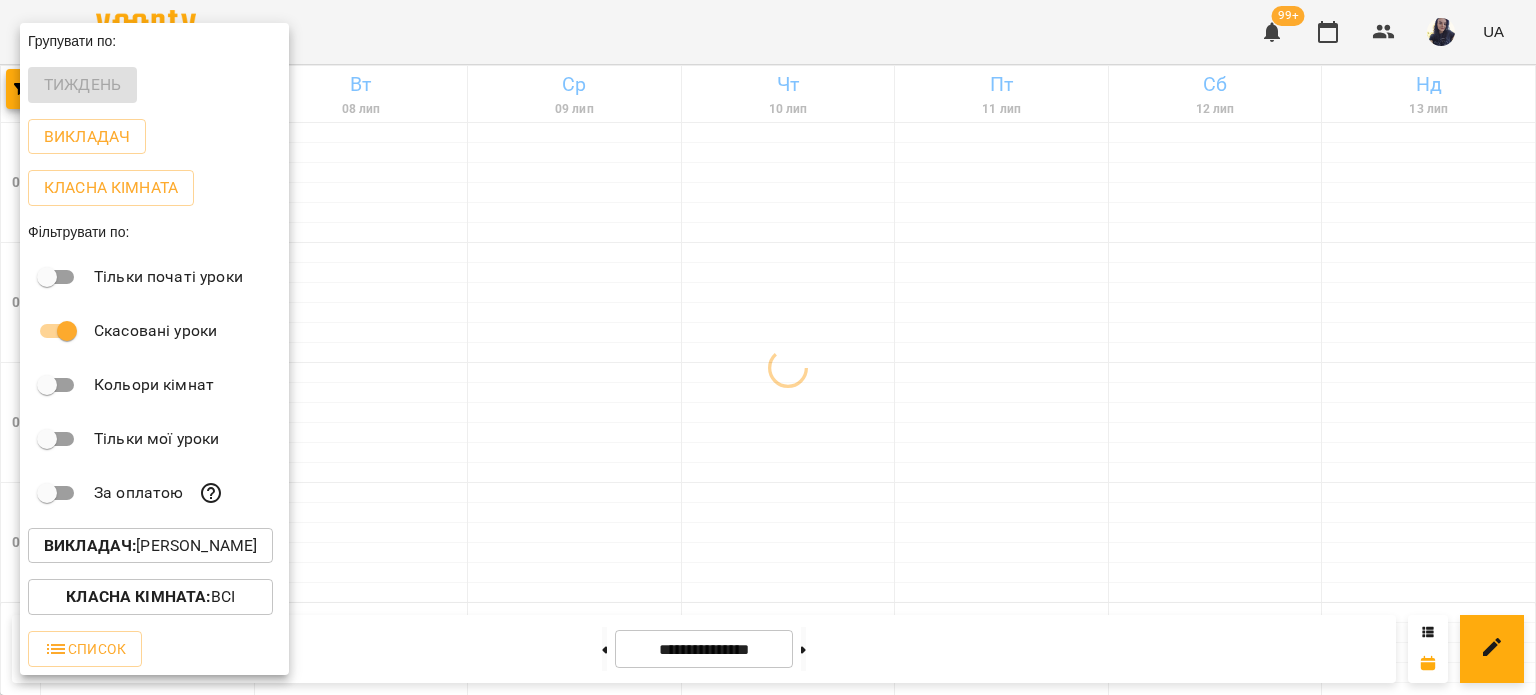 click at bounding box center (768, 347) 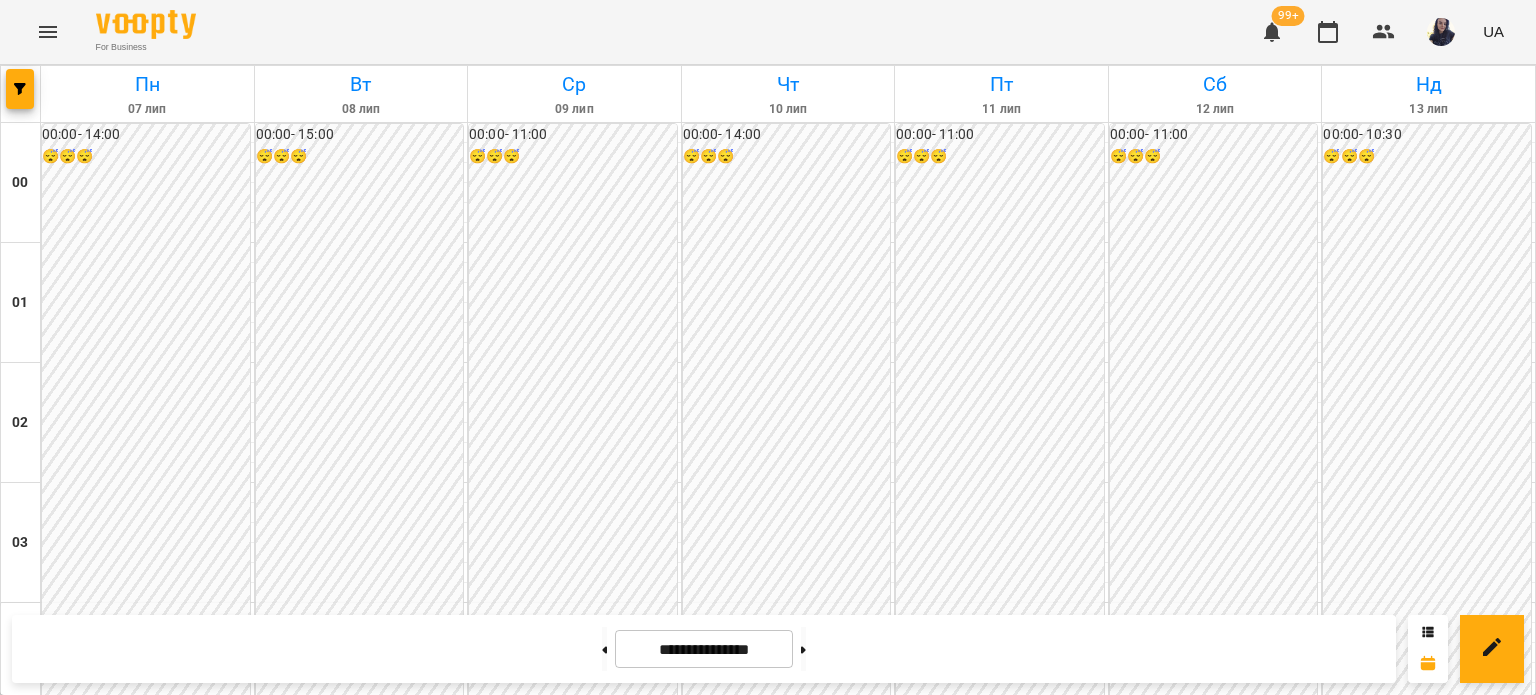 scroll, scrollTop: 1600, scrollLeft: 0, axis: vertical 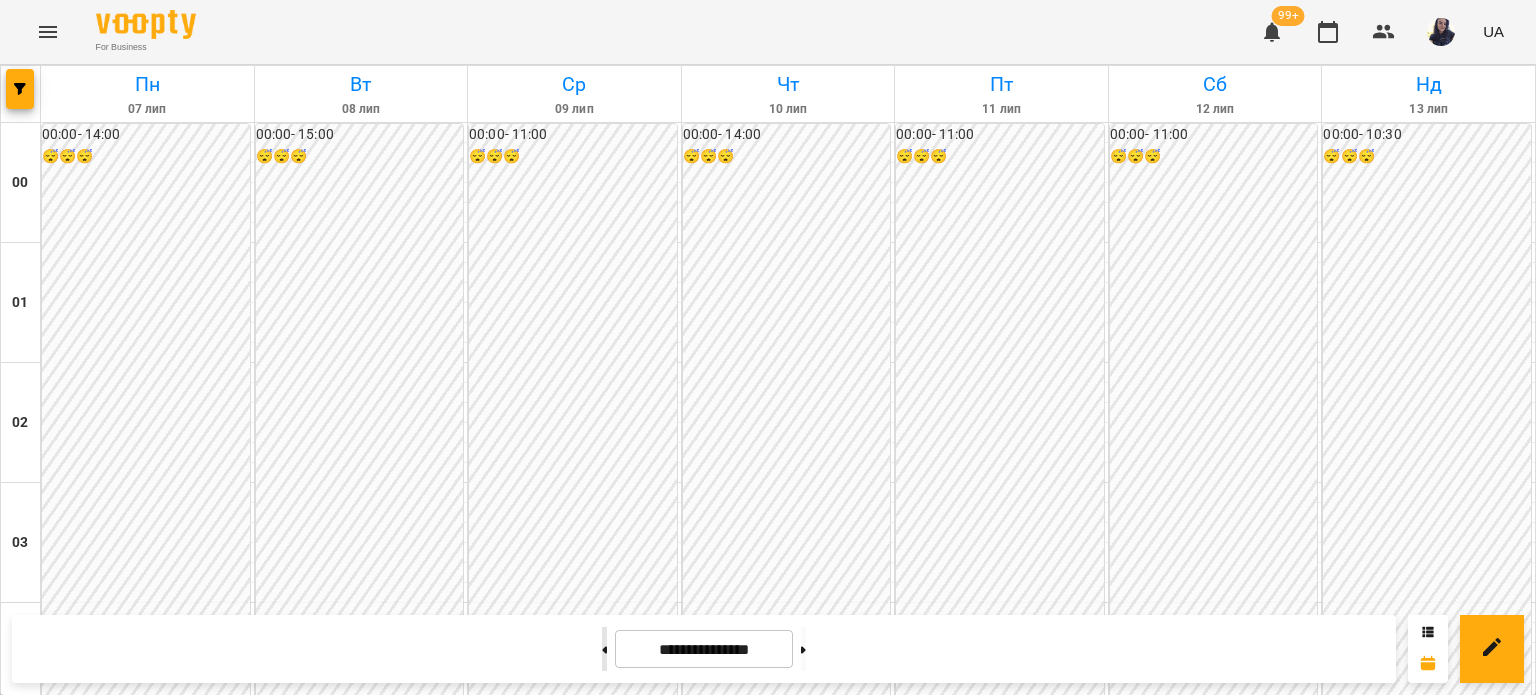 click at bounding box center [604, 649] 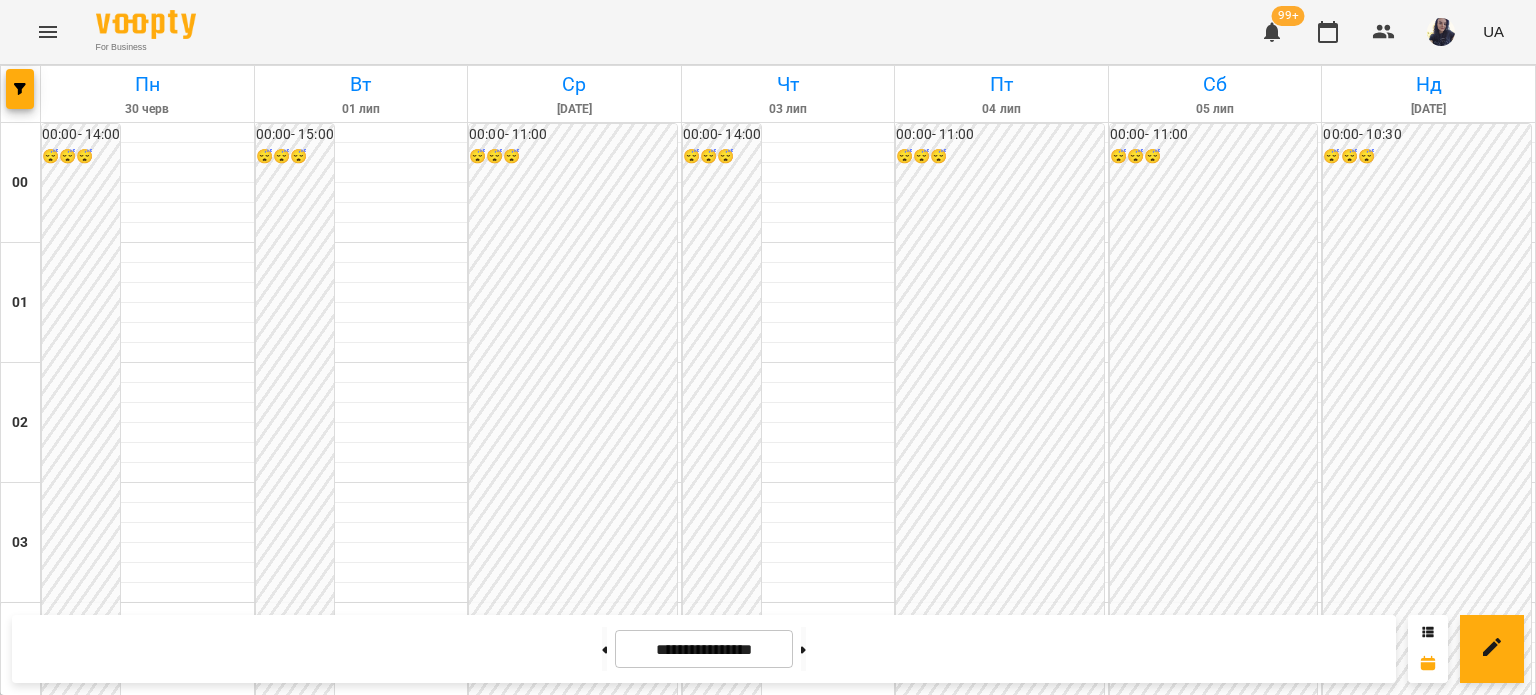 click on "16:00 [PERSON_NAME]" at bounding box center (575, 2071) 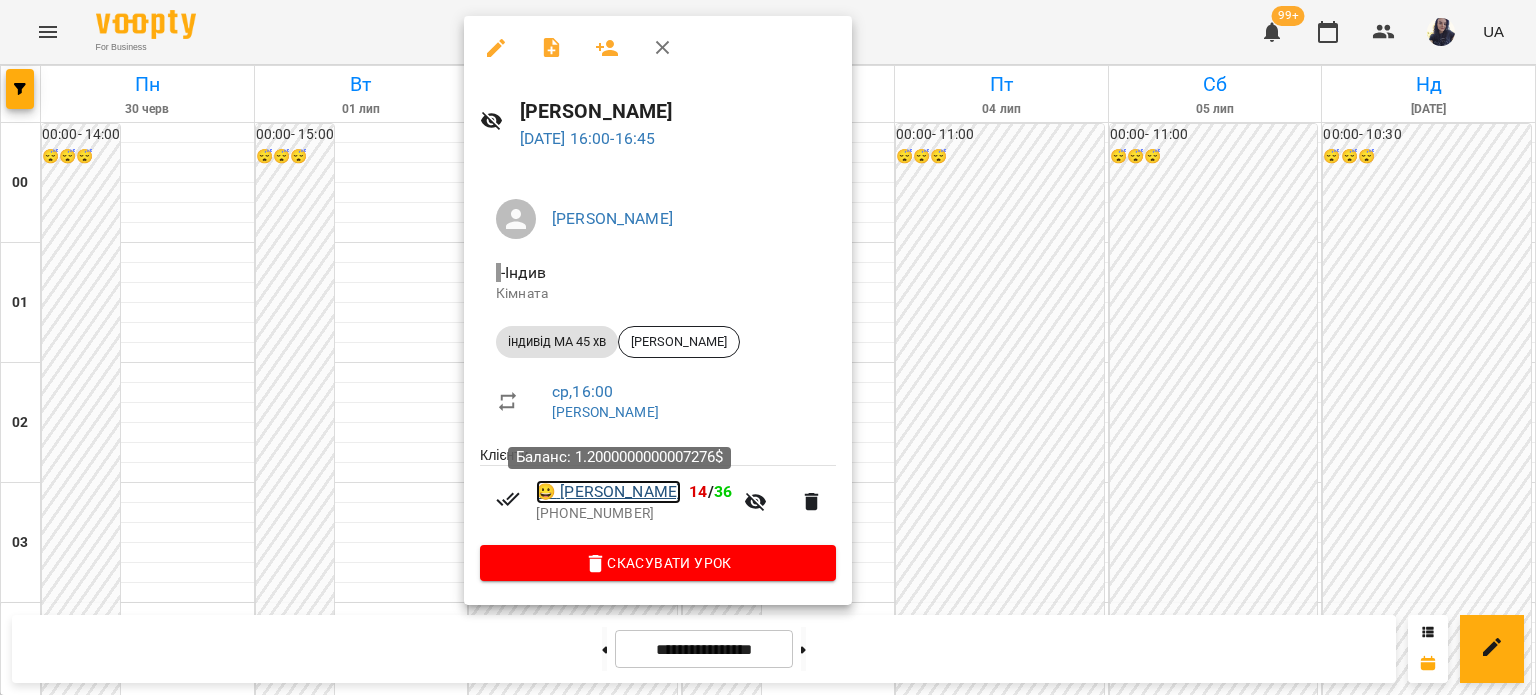 click on "😀   [PERSON_NAME]" at bounding box center (608, 492) 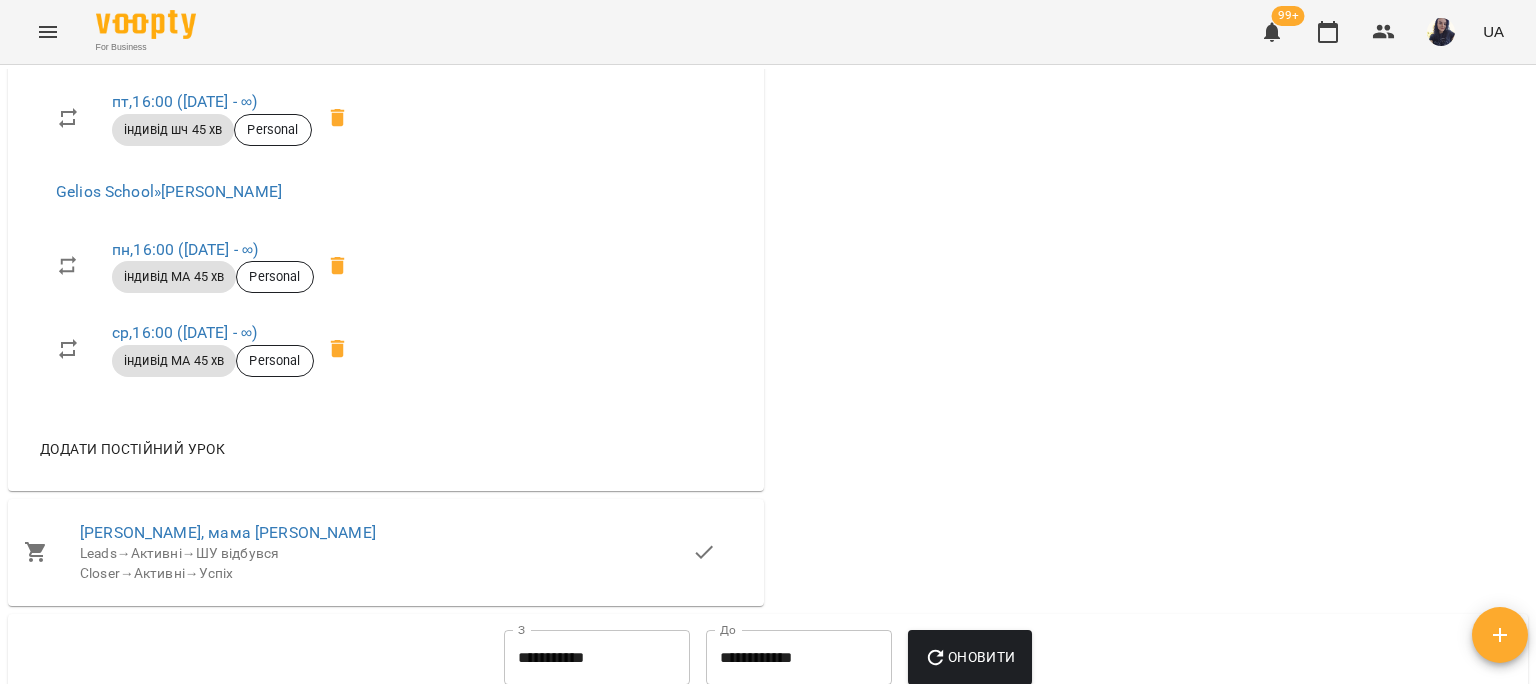 scroll, scrollTop: 1600, scrollLeft: 0, axis: vertical 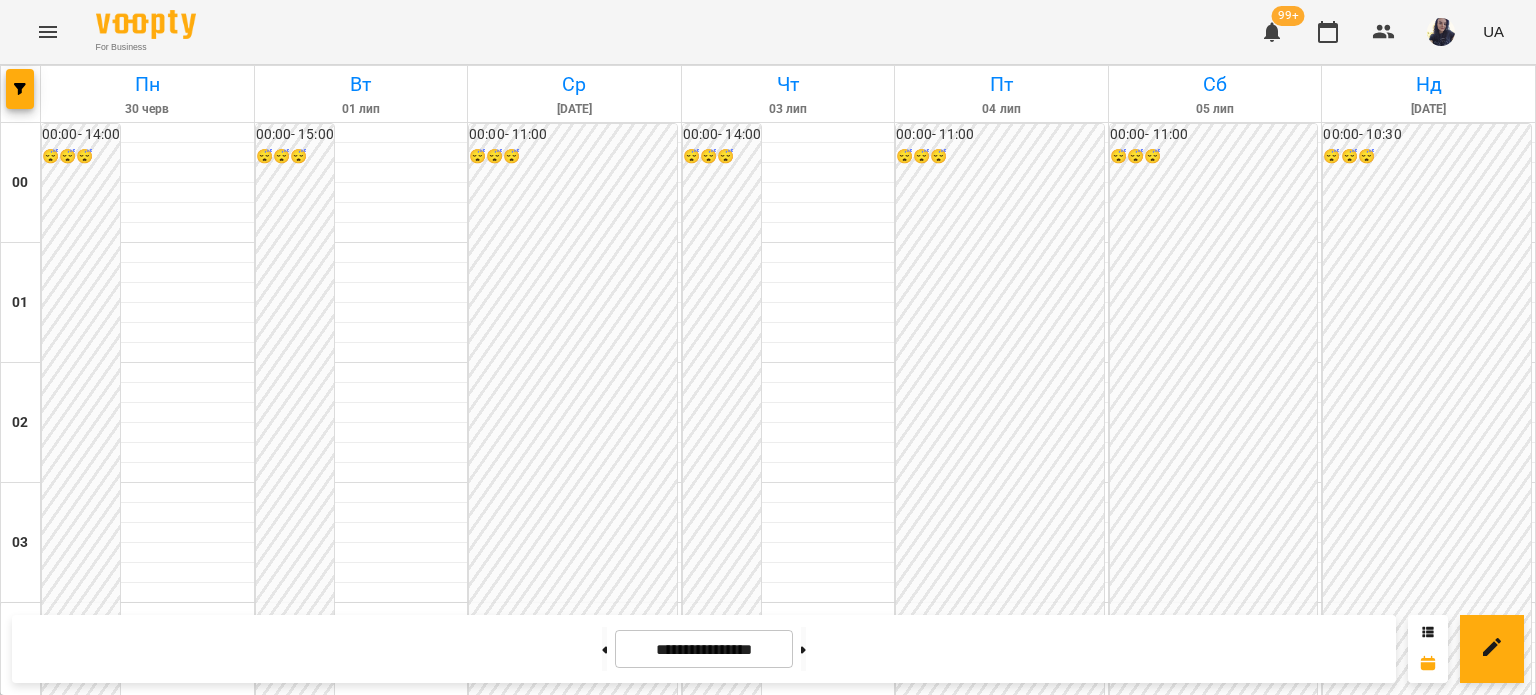 click on "[PERSON_NAME]" at bounding box center [575, 2226] 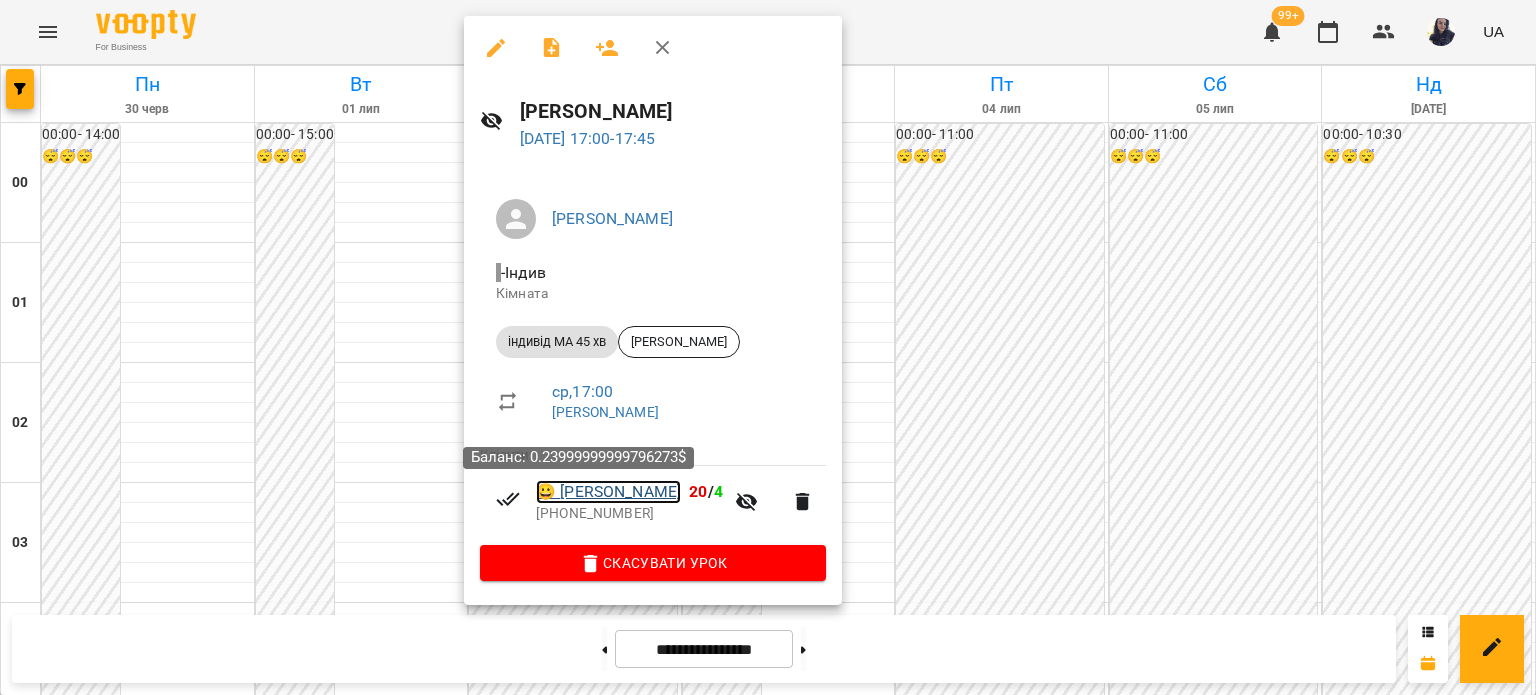 click on "😀   [PERSON_NAME]" at bounding box center [608, 492] 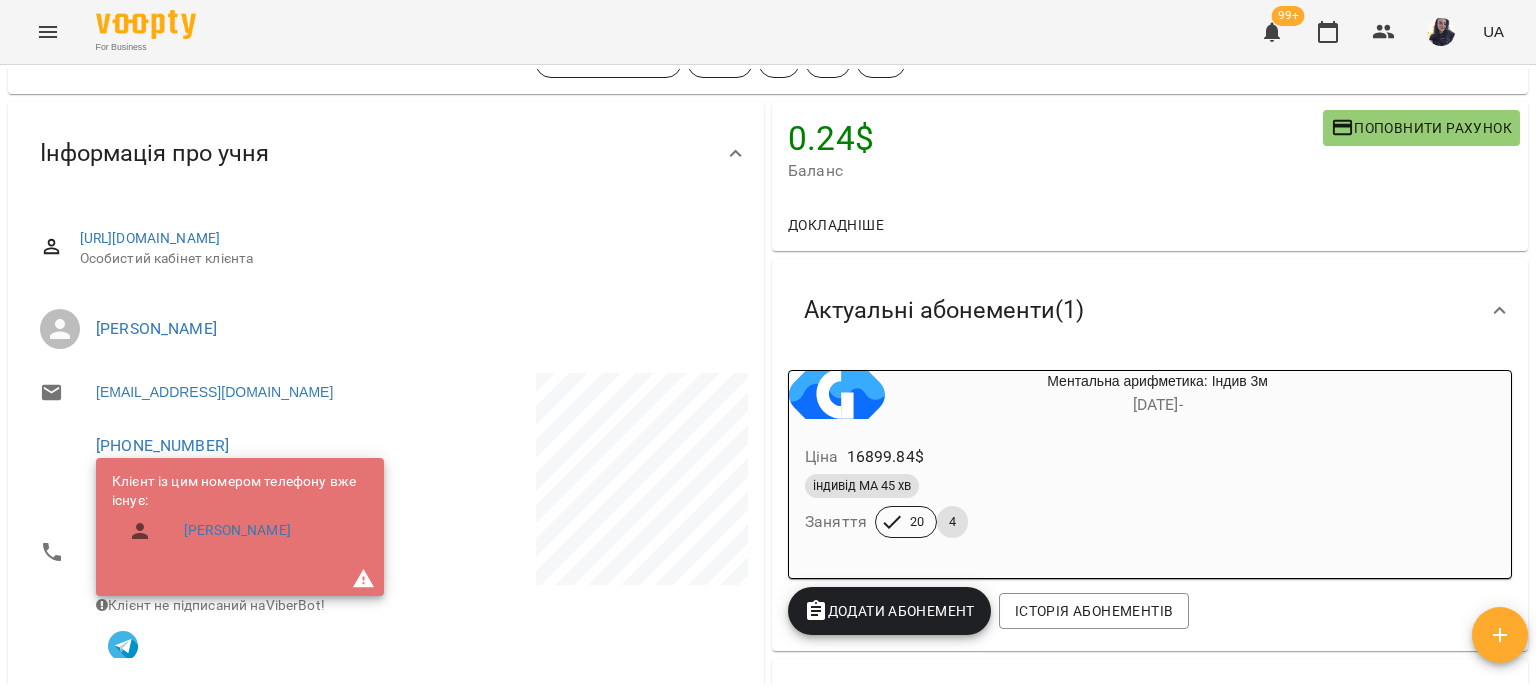 scroll, scrollTop: 0, scrollLeft: 0, axis: both 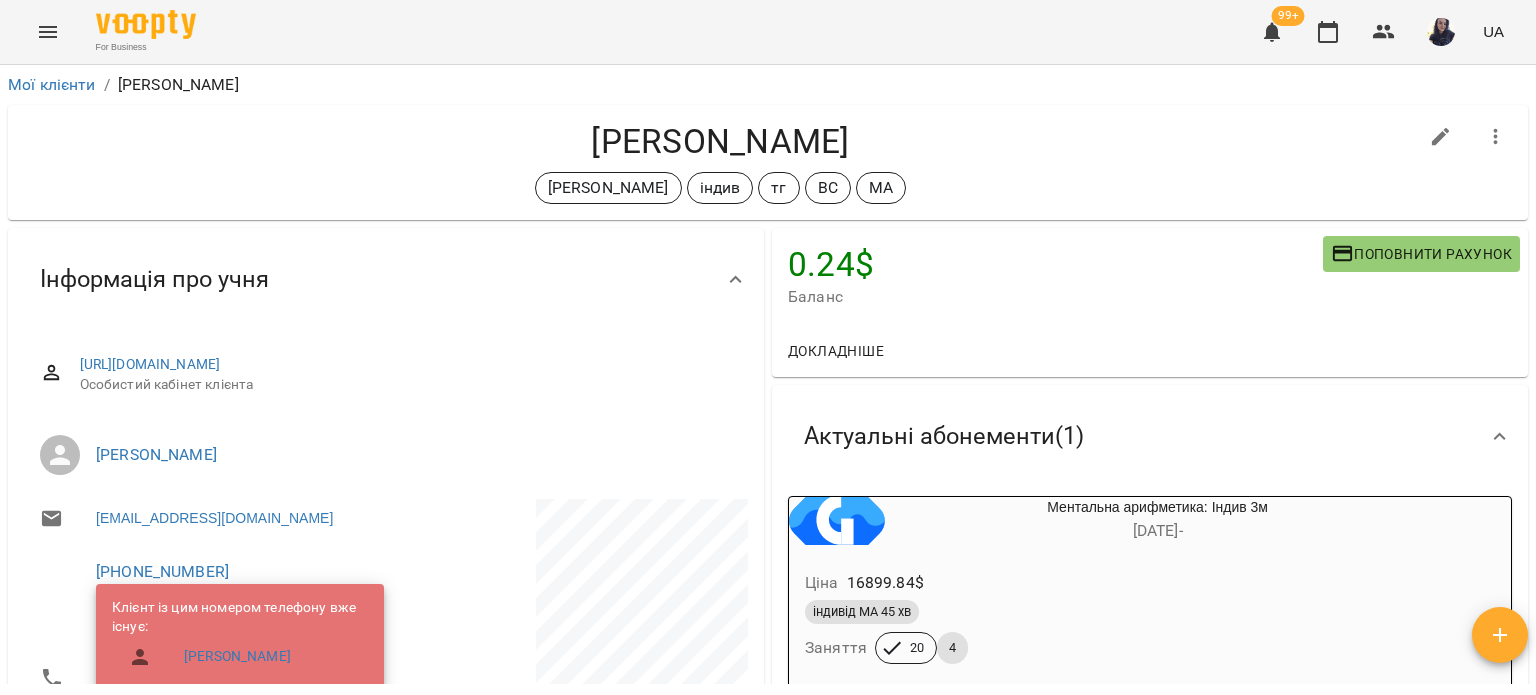click on "[PERSON_NAME] [PERSON_NAME] індив тг ВС МА" at bounding box center [768, 162] 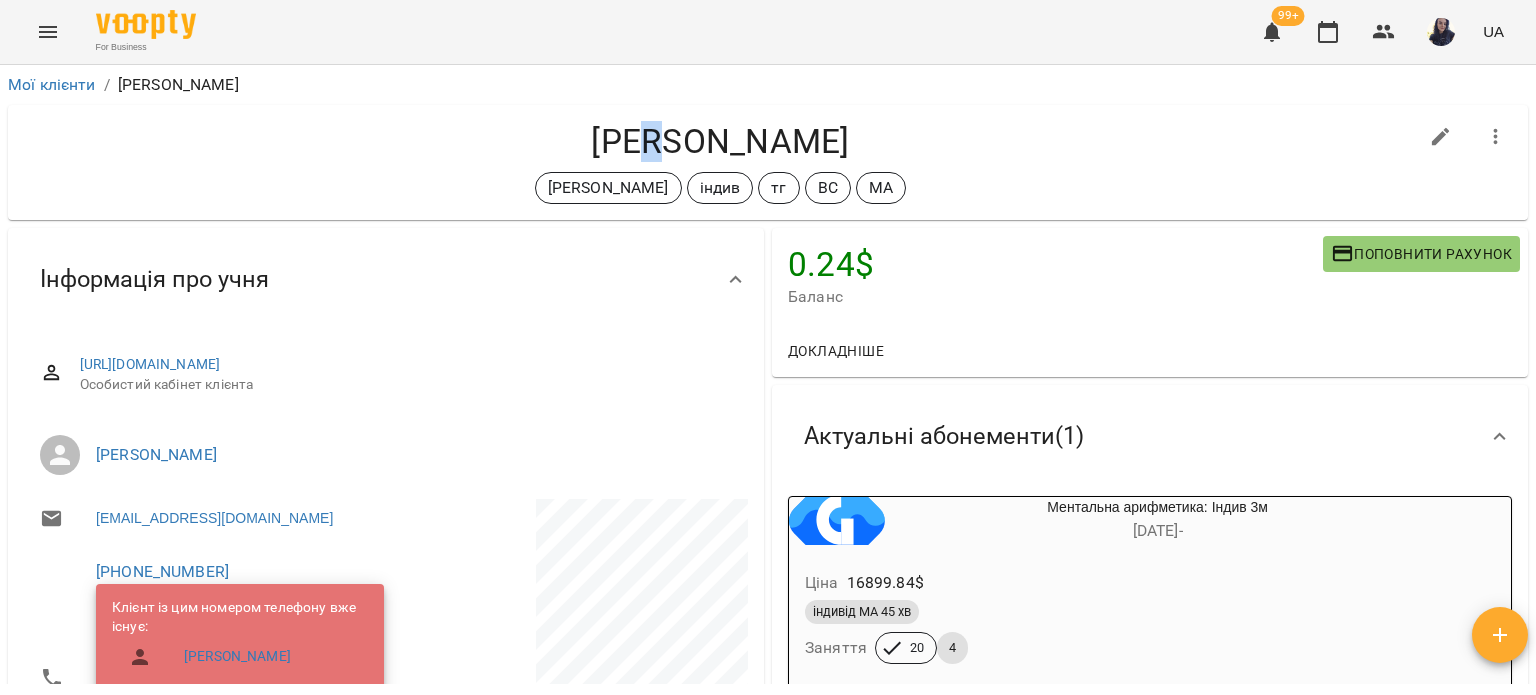 click on "[PERSON_NAME] [PERSON_NAME] індив тг ВС МА" at bounding box center (768, 162) 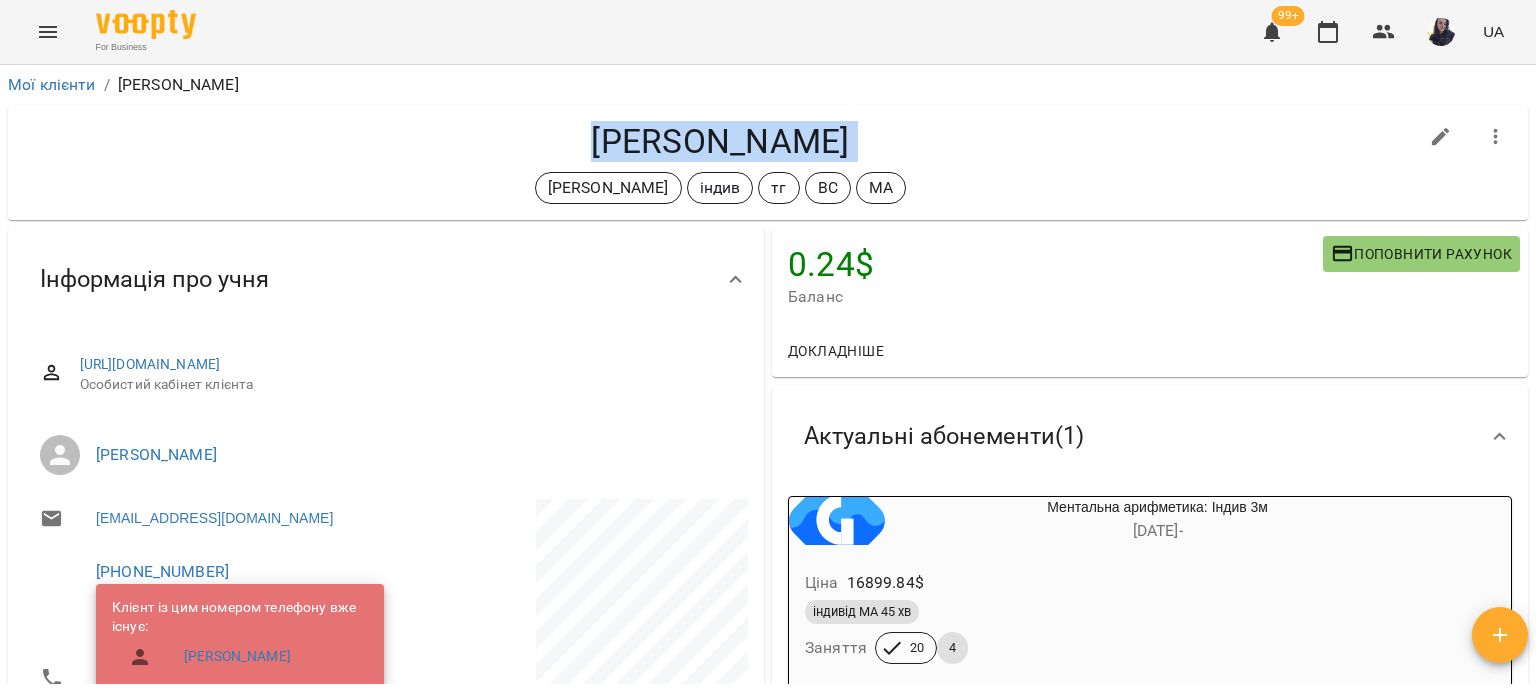 click on "[PERSON_NAME] [PERSON_NAME] індив тг ВС МА" at bounding box center [768, 162] 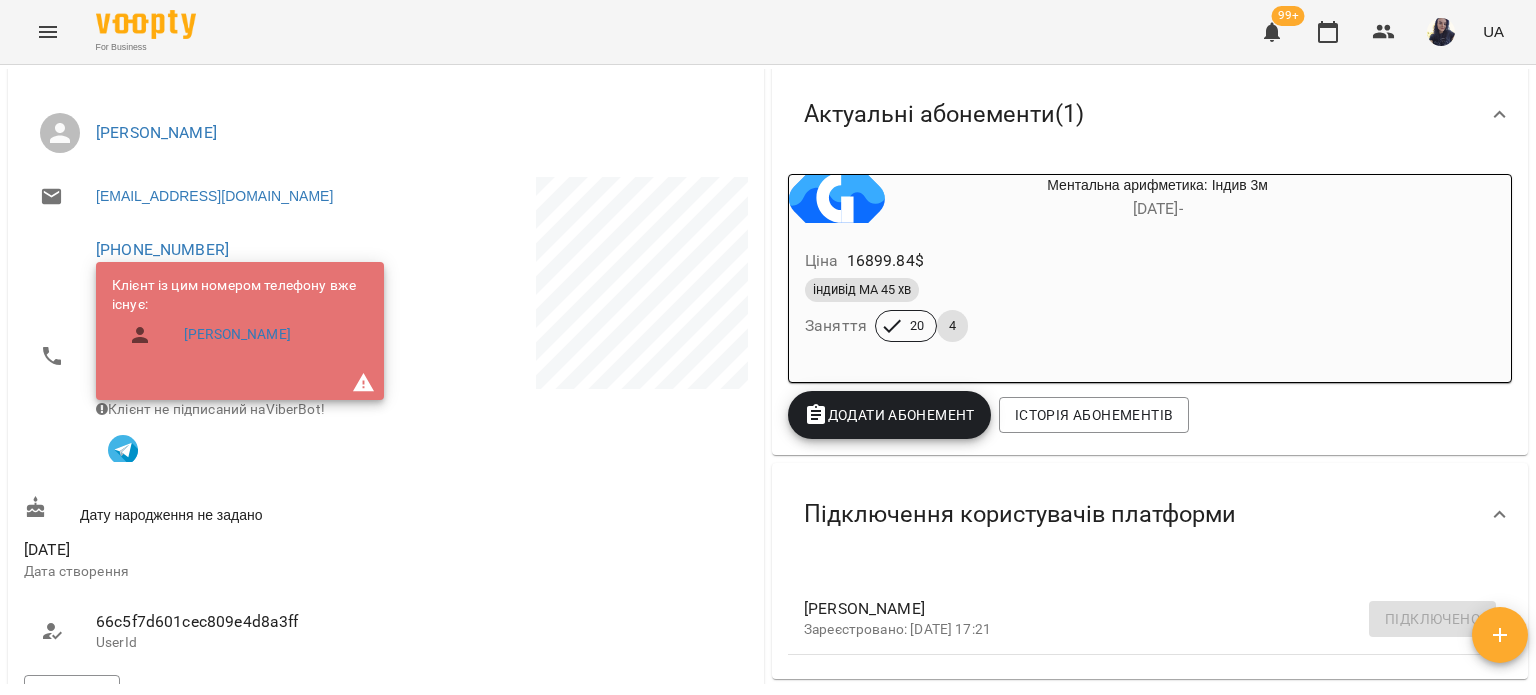 scroll, scrollTop: 400, scrollLeft: 0, axis: vertical 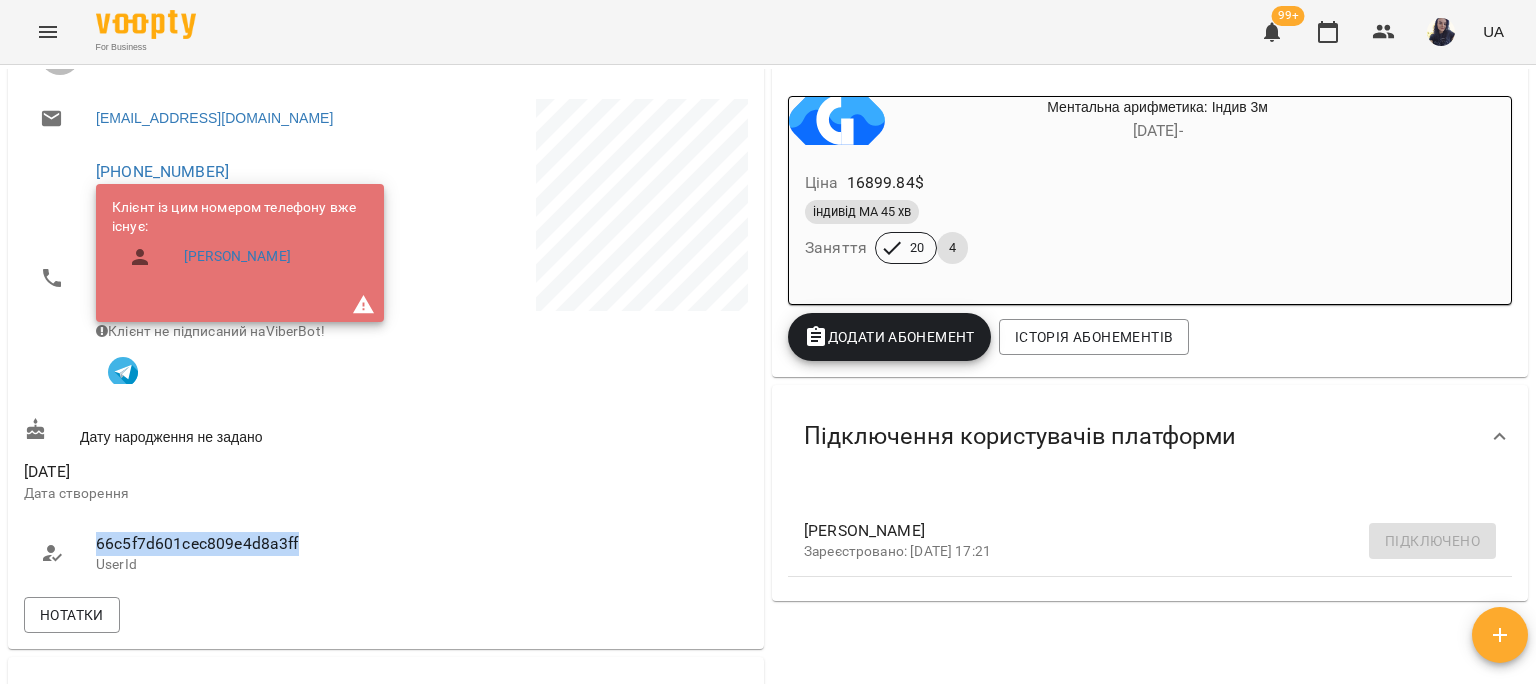 drag, startPoint x: 324, startPoint y: 551, endPoint x: 112, endPoint y: 551, distance: 212 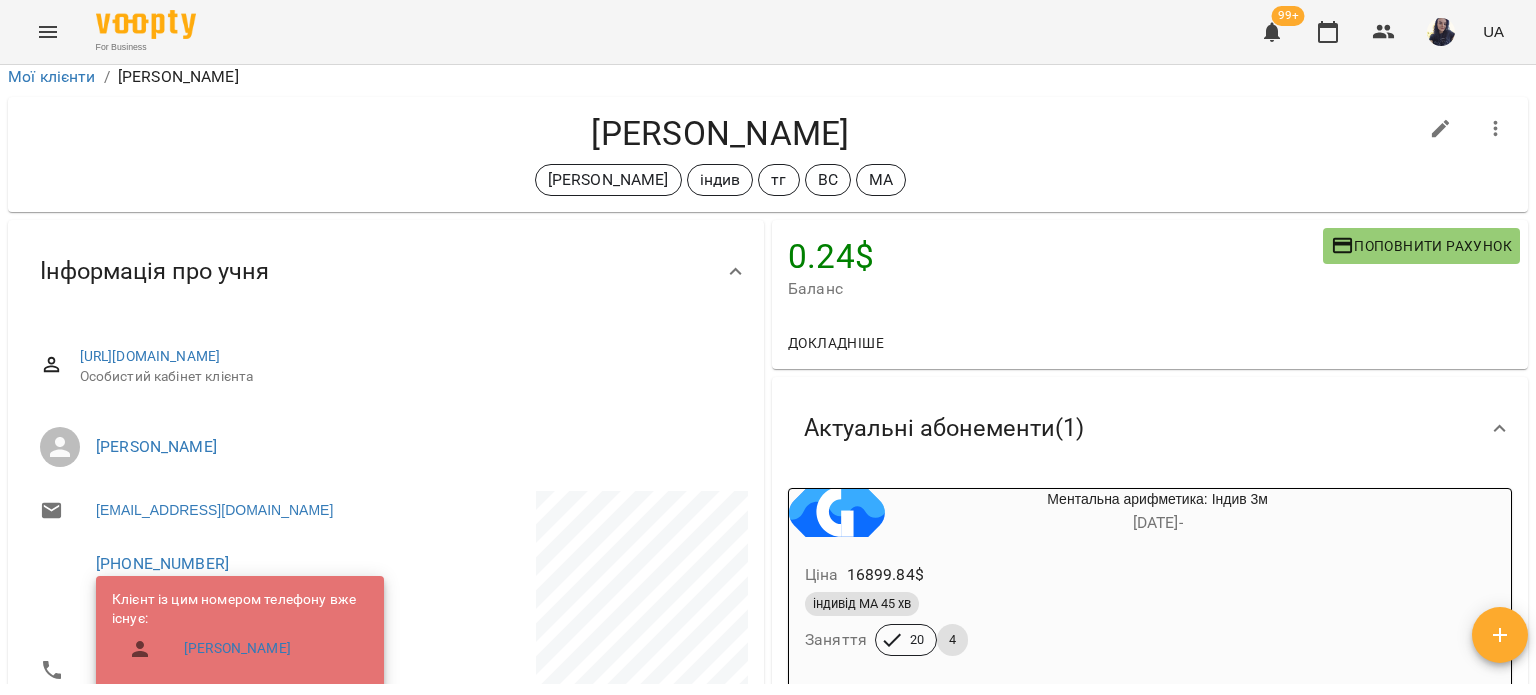 scroll, scrollTop: 0, scrollLeft: 0, axis: both 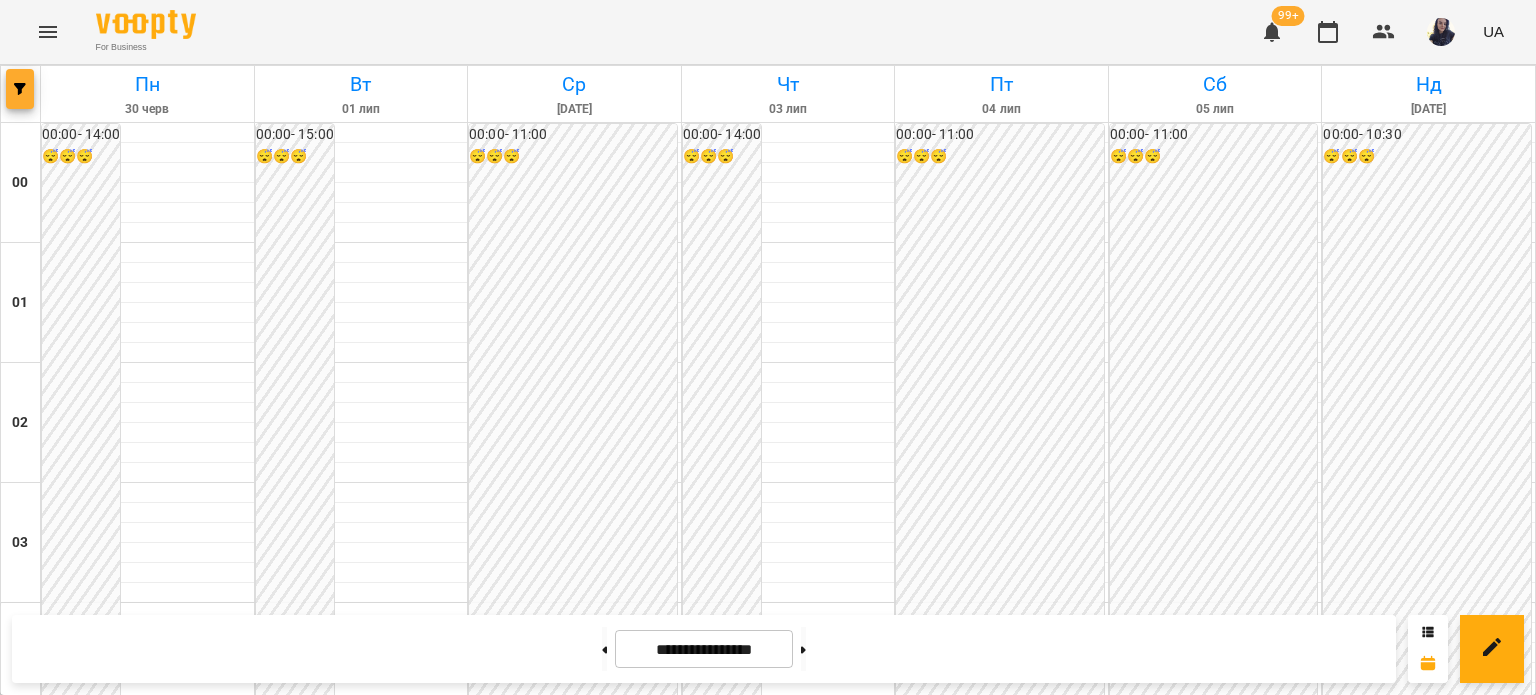 click at bounding box center [20, 89] 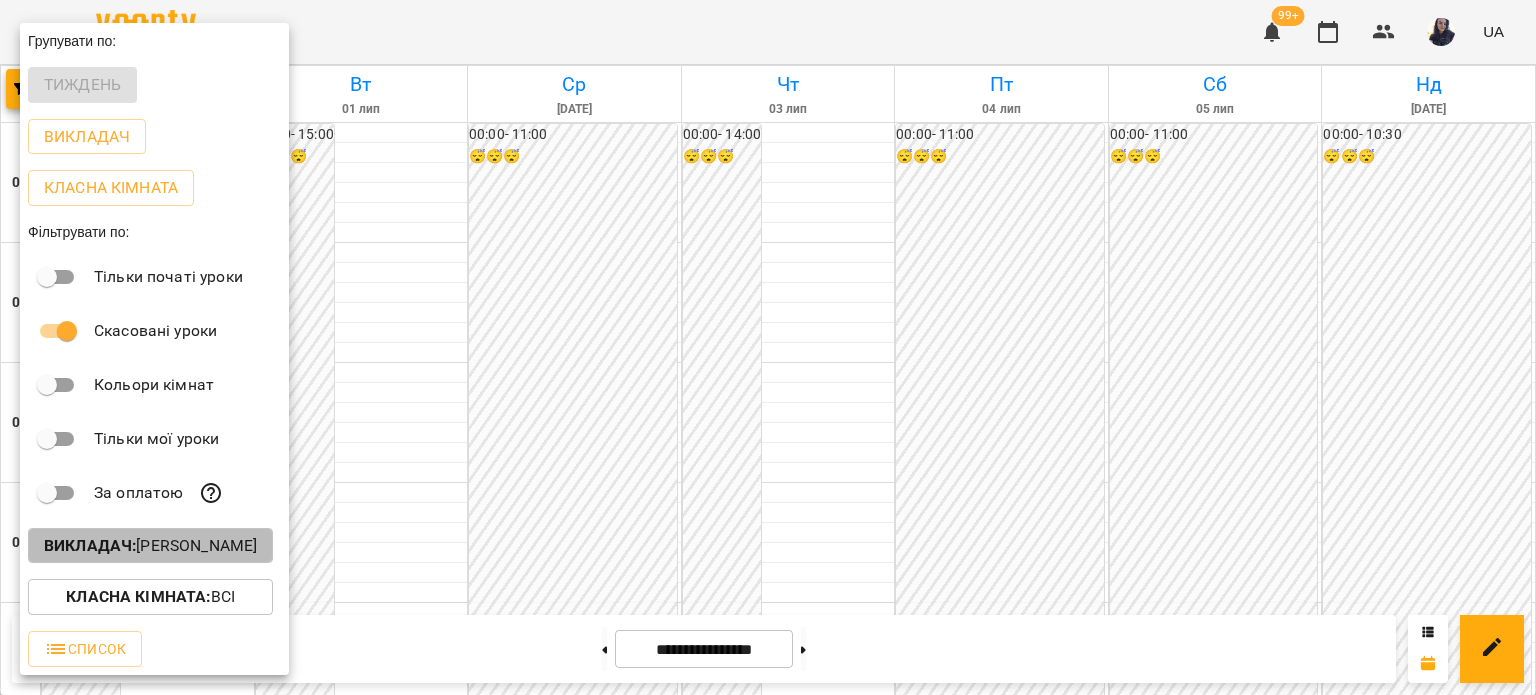 click on "Викладач :  [PERSON_NAME]" at bounding box center [150, 546] 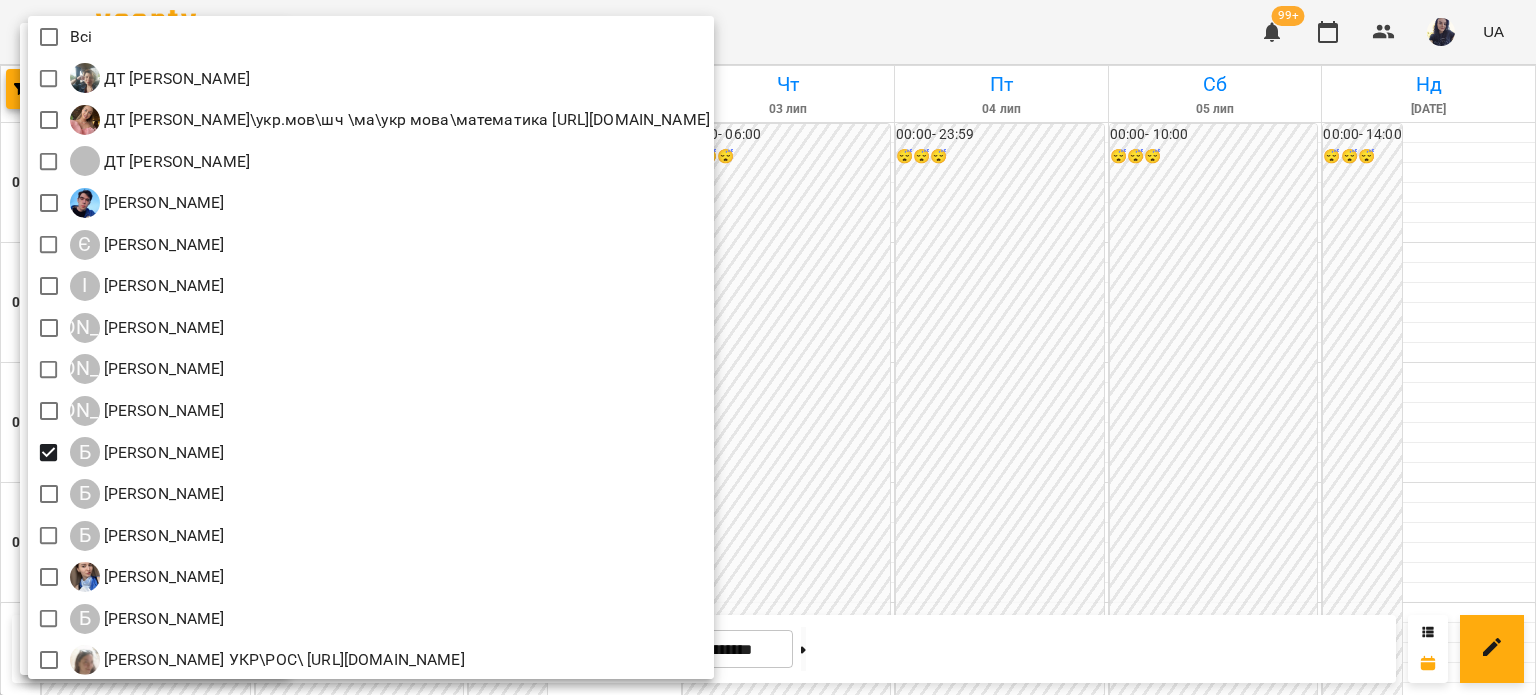 click at bounding box center (768, 347) 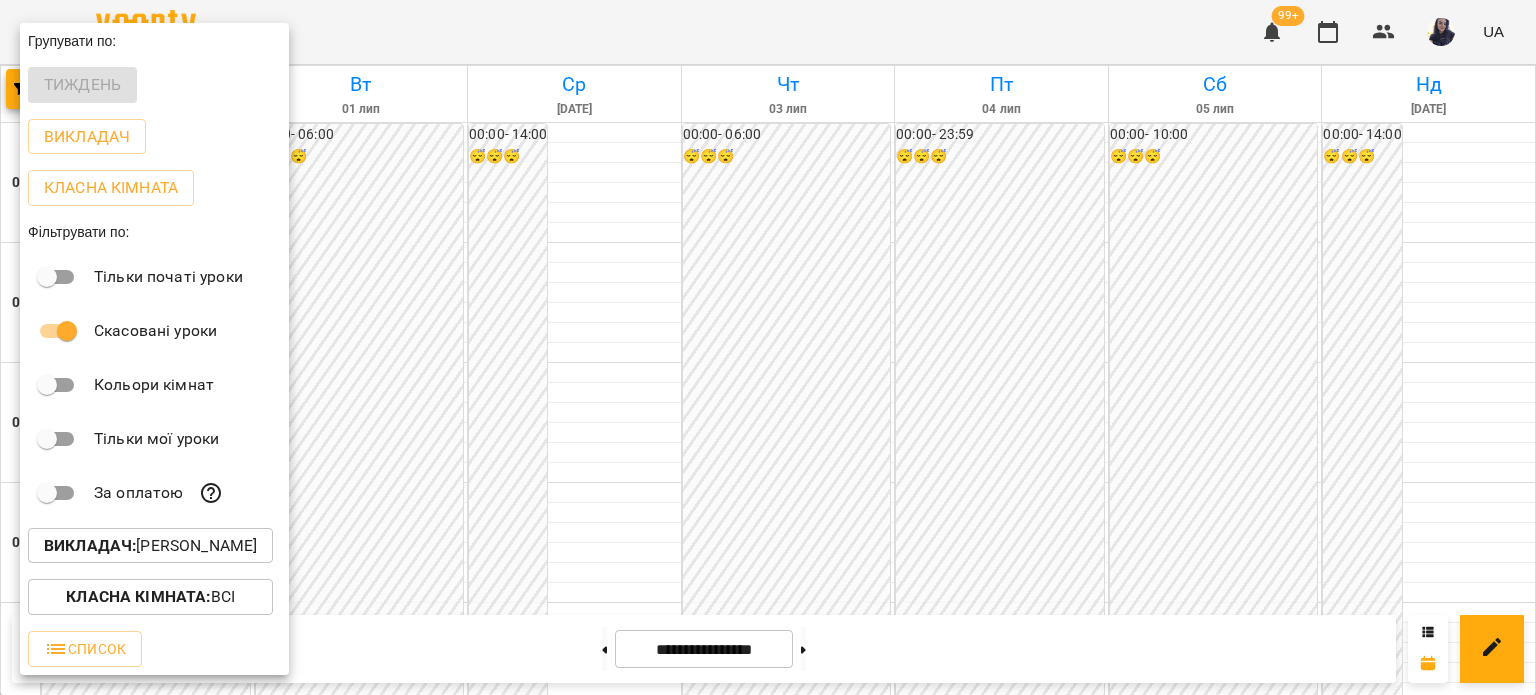 click at bounding box center [768, 347] 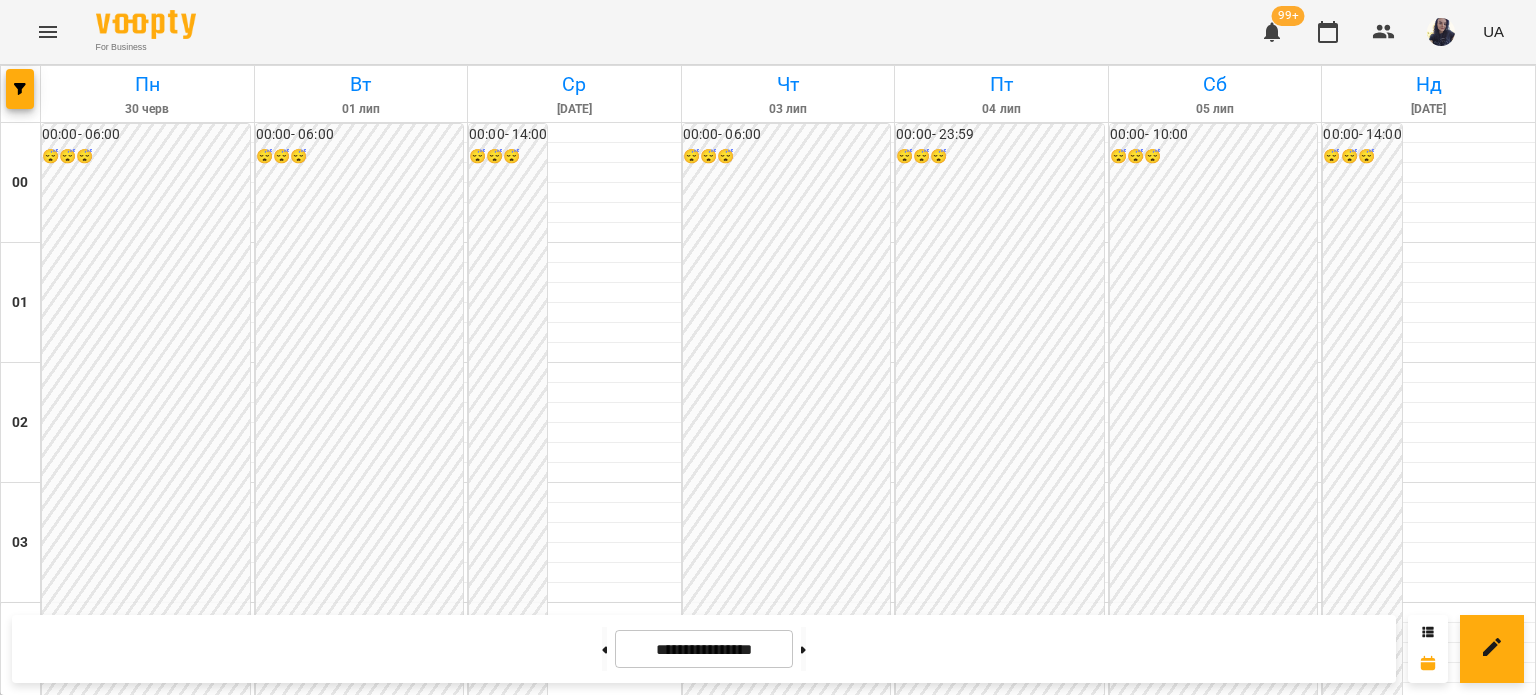 scroll, scrollTop: 2100, scrollLeft: 0, axis: vertical 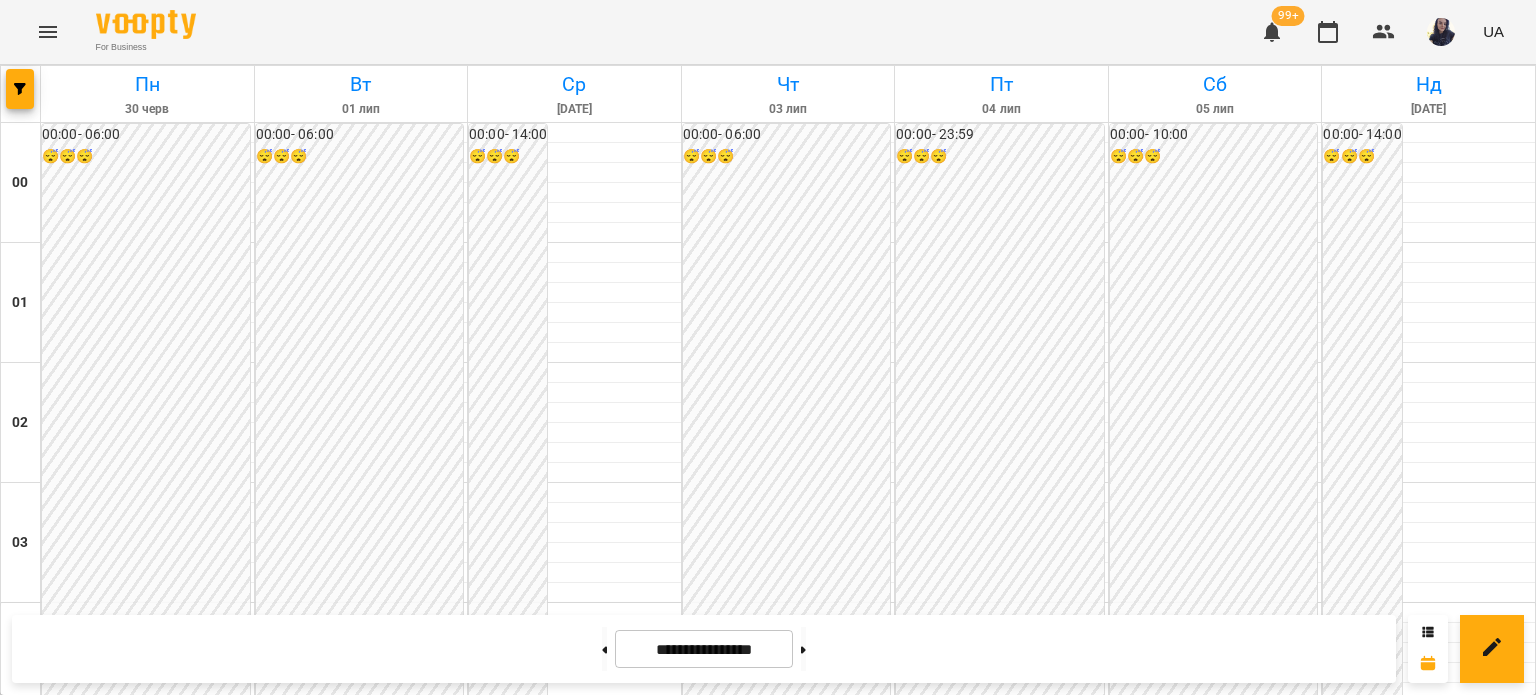 click on "20:00 [PERSON_NAME]" at bounding box center (789, 2551) 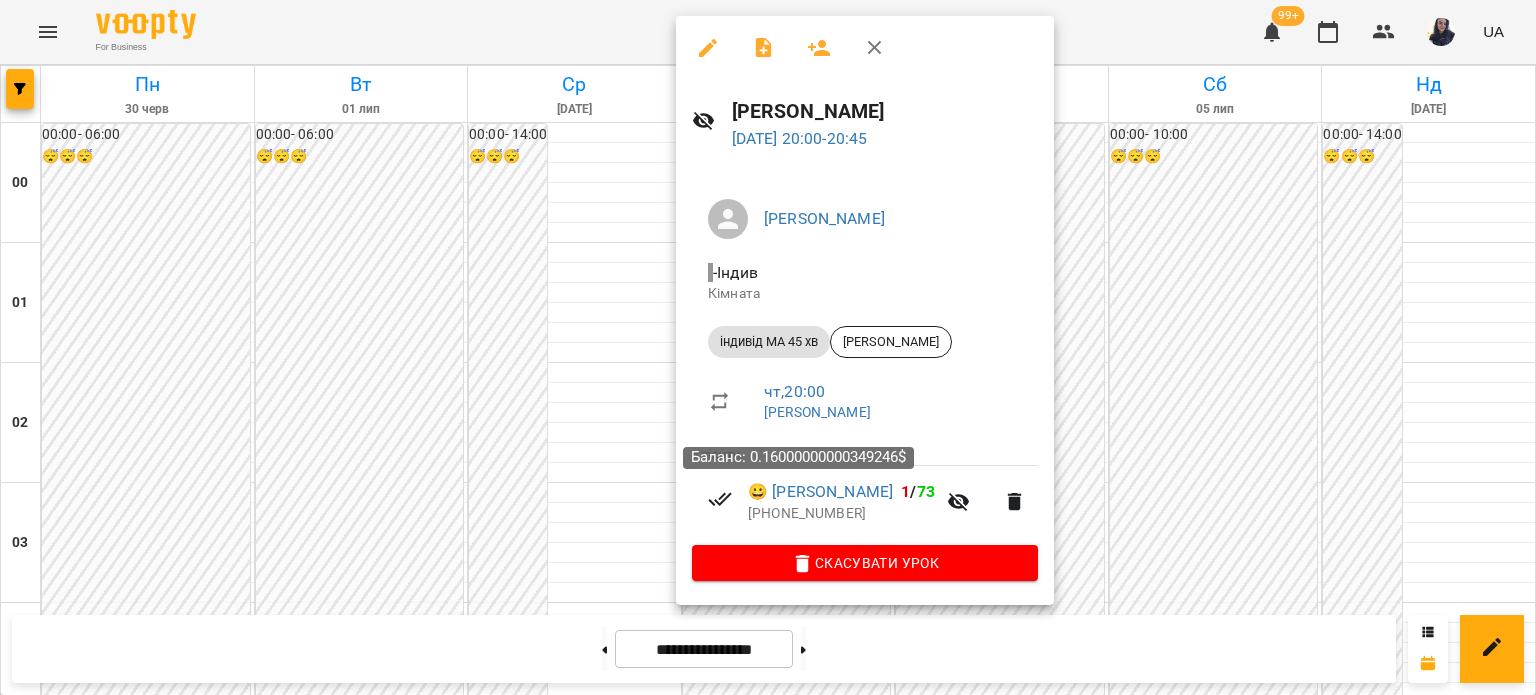 click on "Баланс: 0.16000000000349246$" at bounding box center [798, 458] 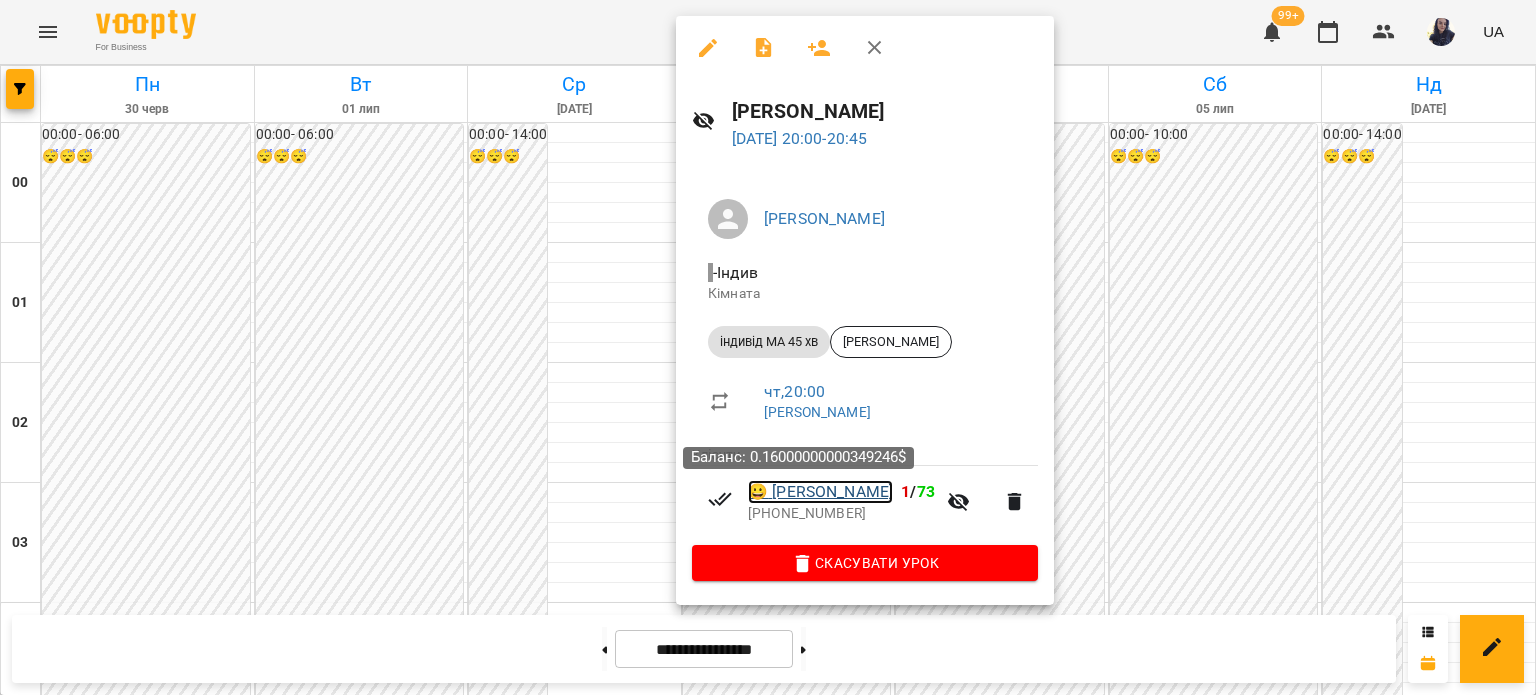 click on "😀   [PERSON_NAME]" at bounding box center [820, 492] 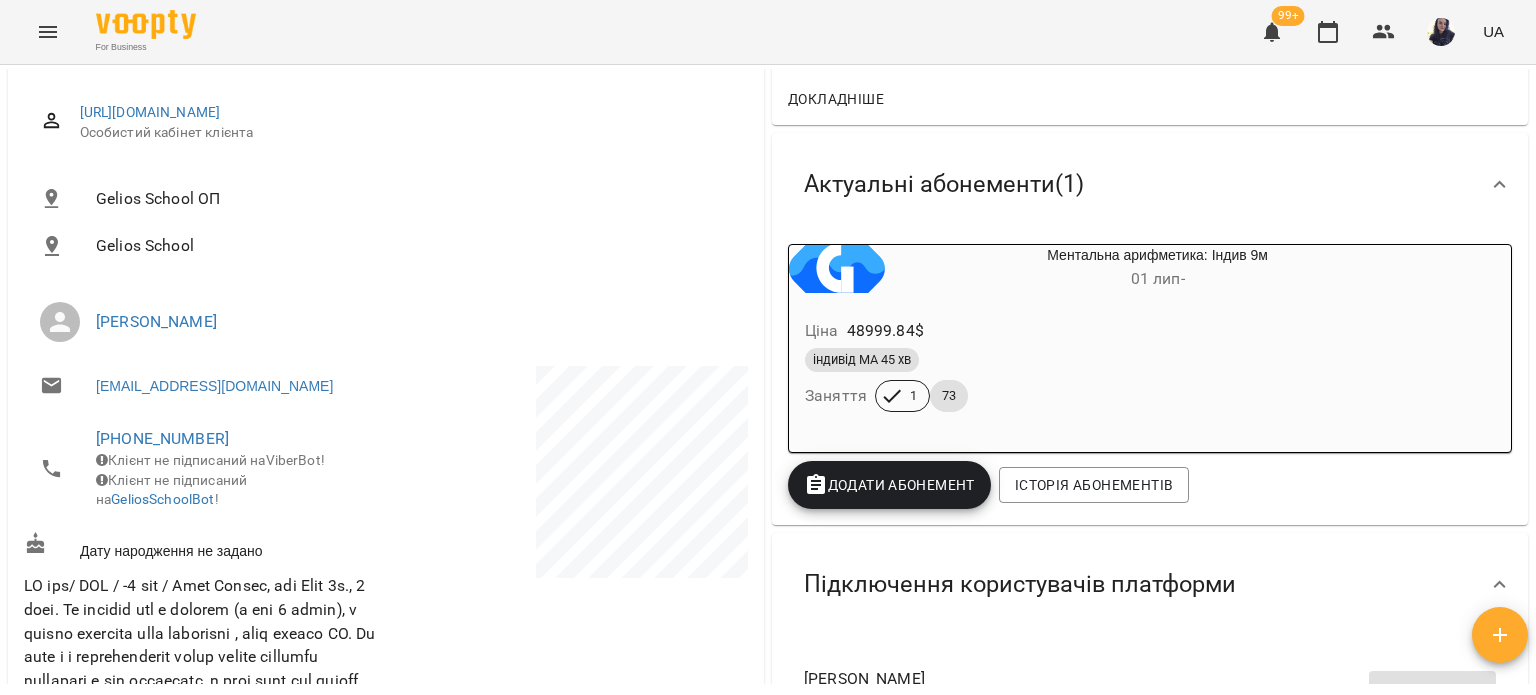 scroll, scrollTop: 0, scrollLeft: 0, axis: both 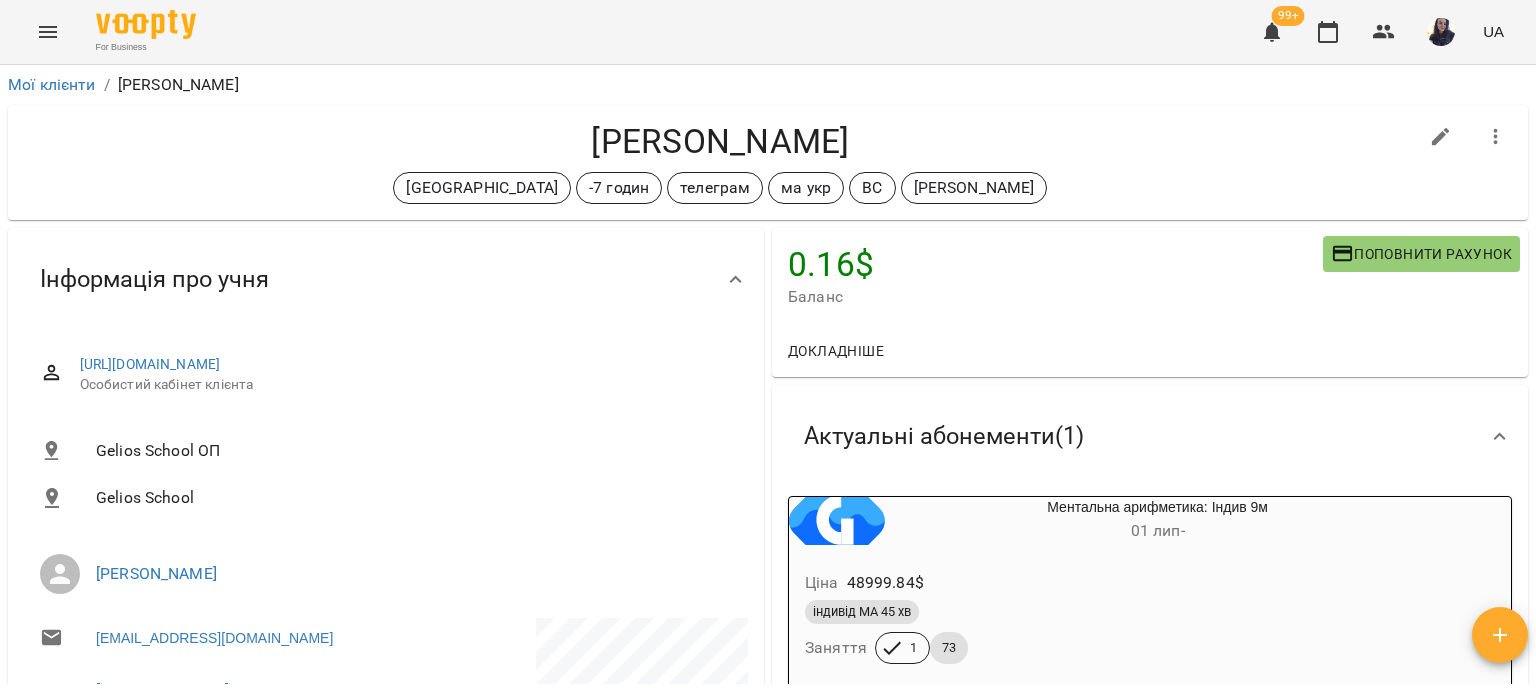 click on "[PERSON_NAME]" at bounding box center [720, 141] 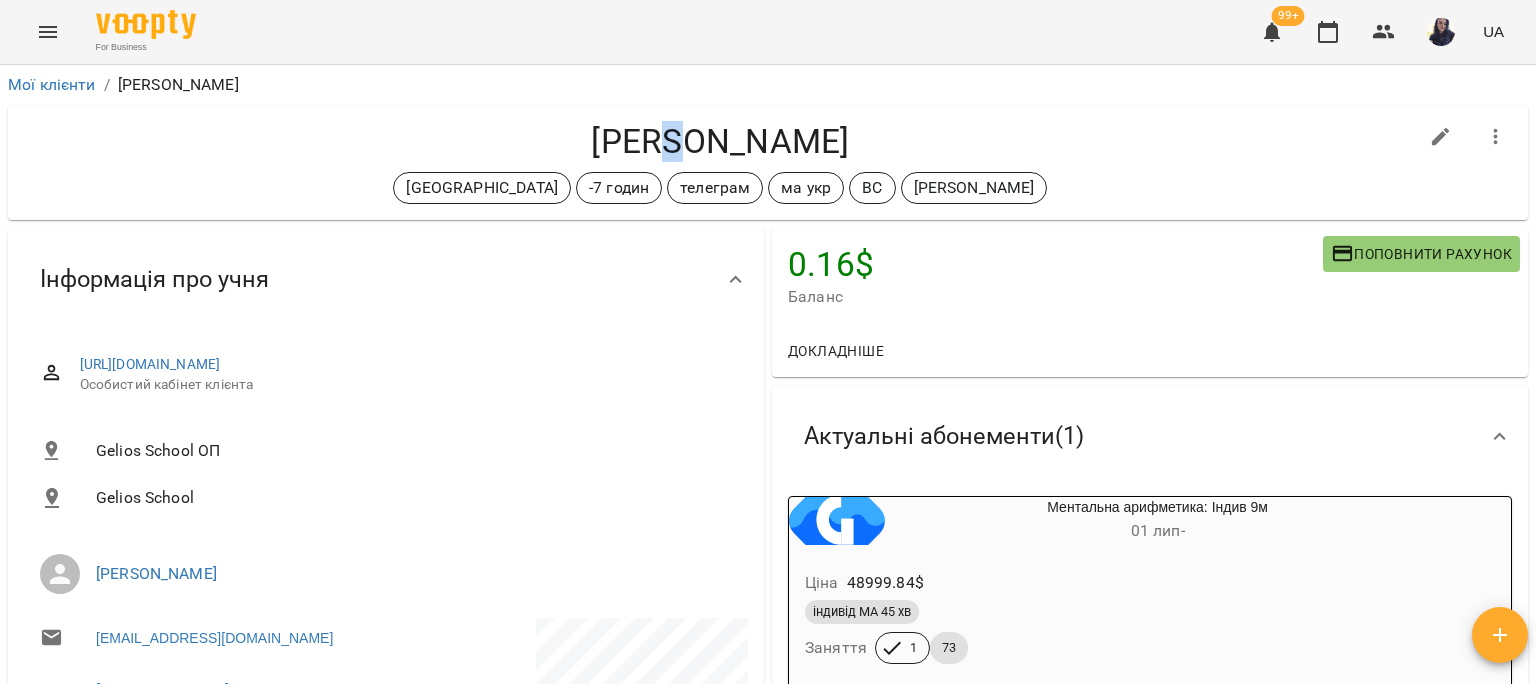 click on "[PERSON_NAME]" at bounding box center [720, 141] 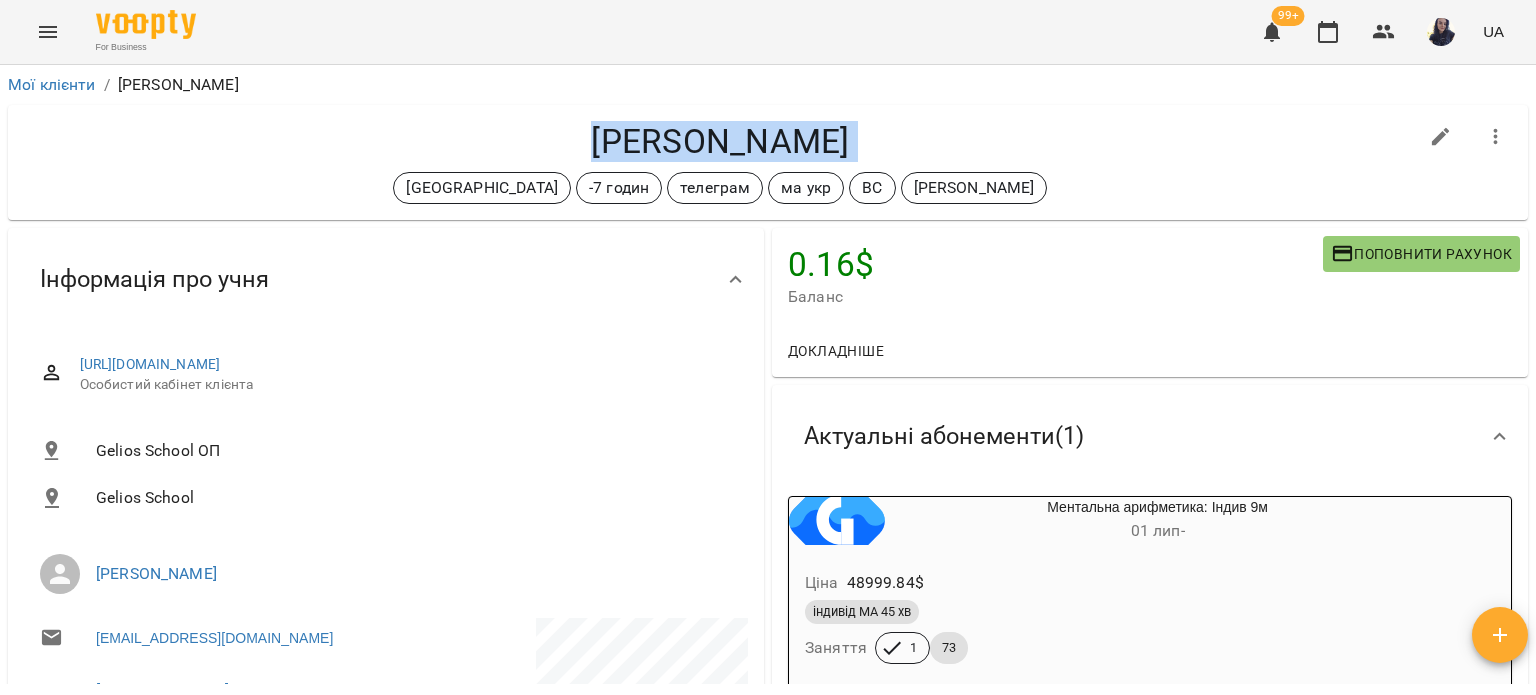 click on "[PERSON_NAME]" at bounding box center (720, 141) 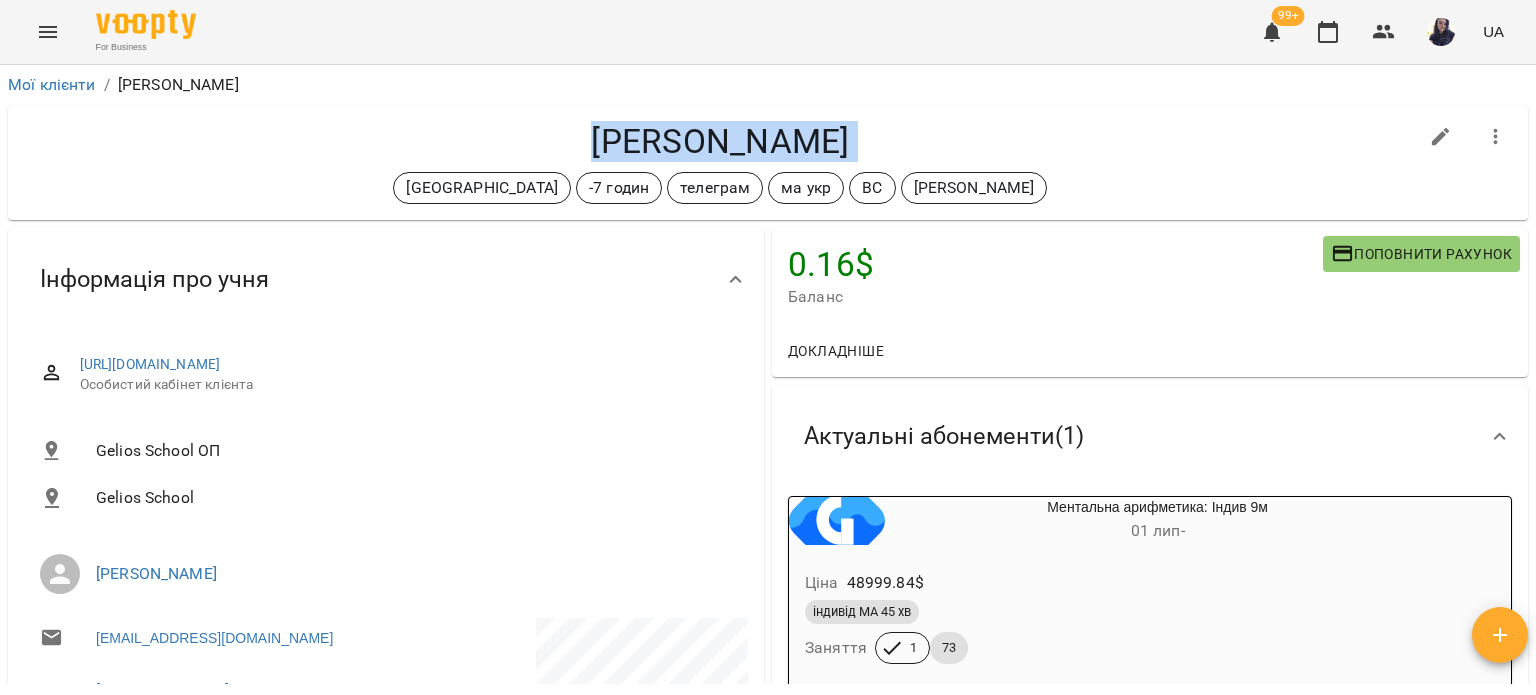 copy on "[PERSON_NAME] США -7 годин телеграм ма укр ВС [PERSON_NAME]" 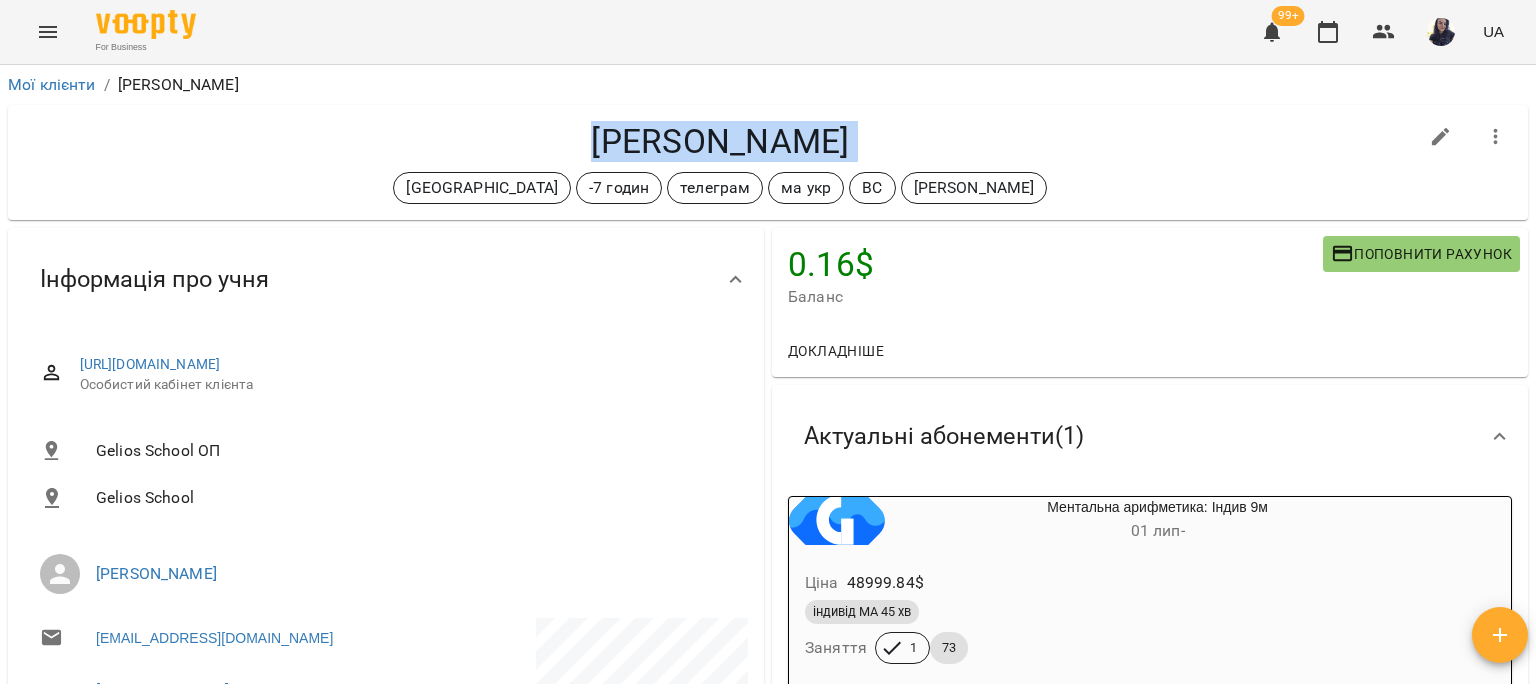 click on "[PERSON_NAME]" at bounding box center [720, 141] 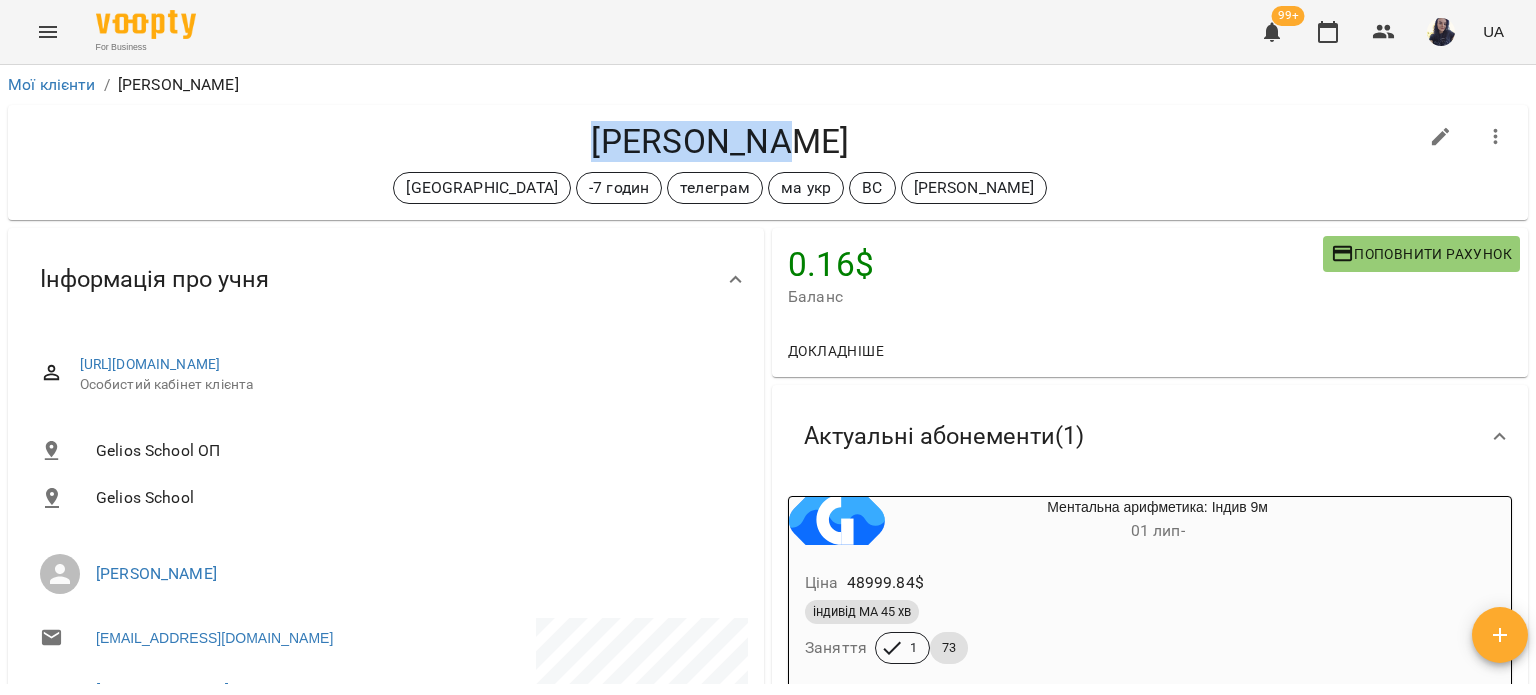 drag, startPoint x: 627, startPoint y: 137, endPoint x: 797, endPoint y: 134, distance: 170.02647 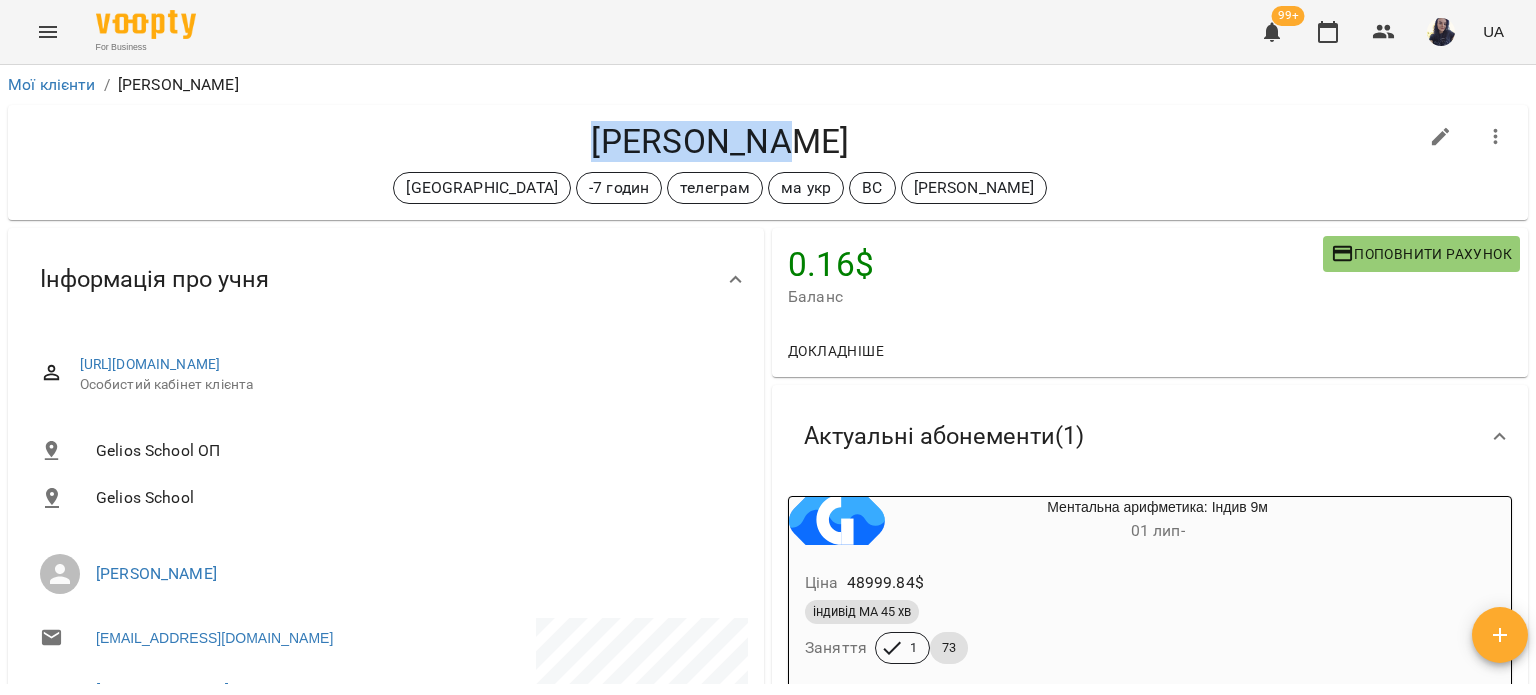 copy on "[PERSON_NAME]" 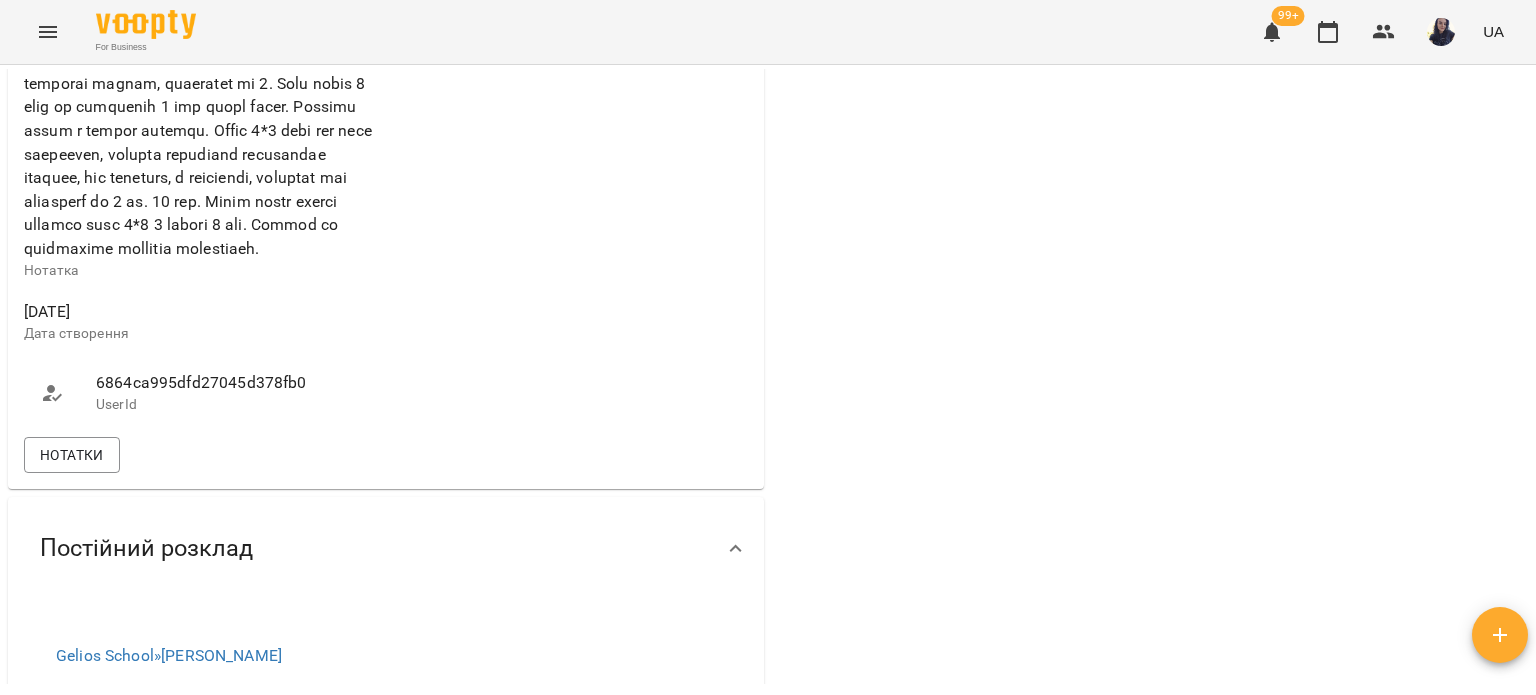 scroll, scrollTop: 1600, scrollLeft: 0, axis: vertical 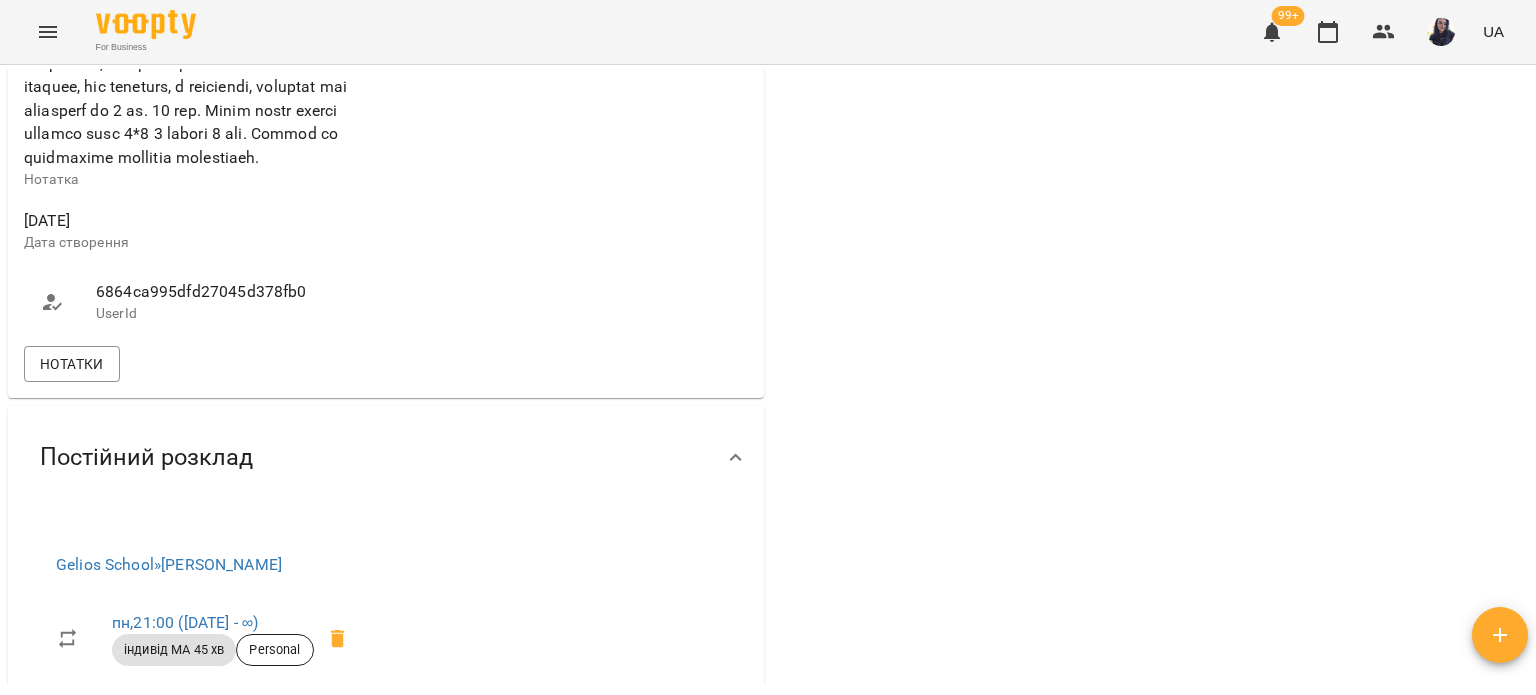 click on "6864ca995dfd27045d378fb0" at bounding box center (231, 292) 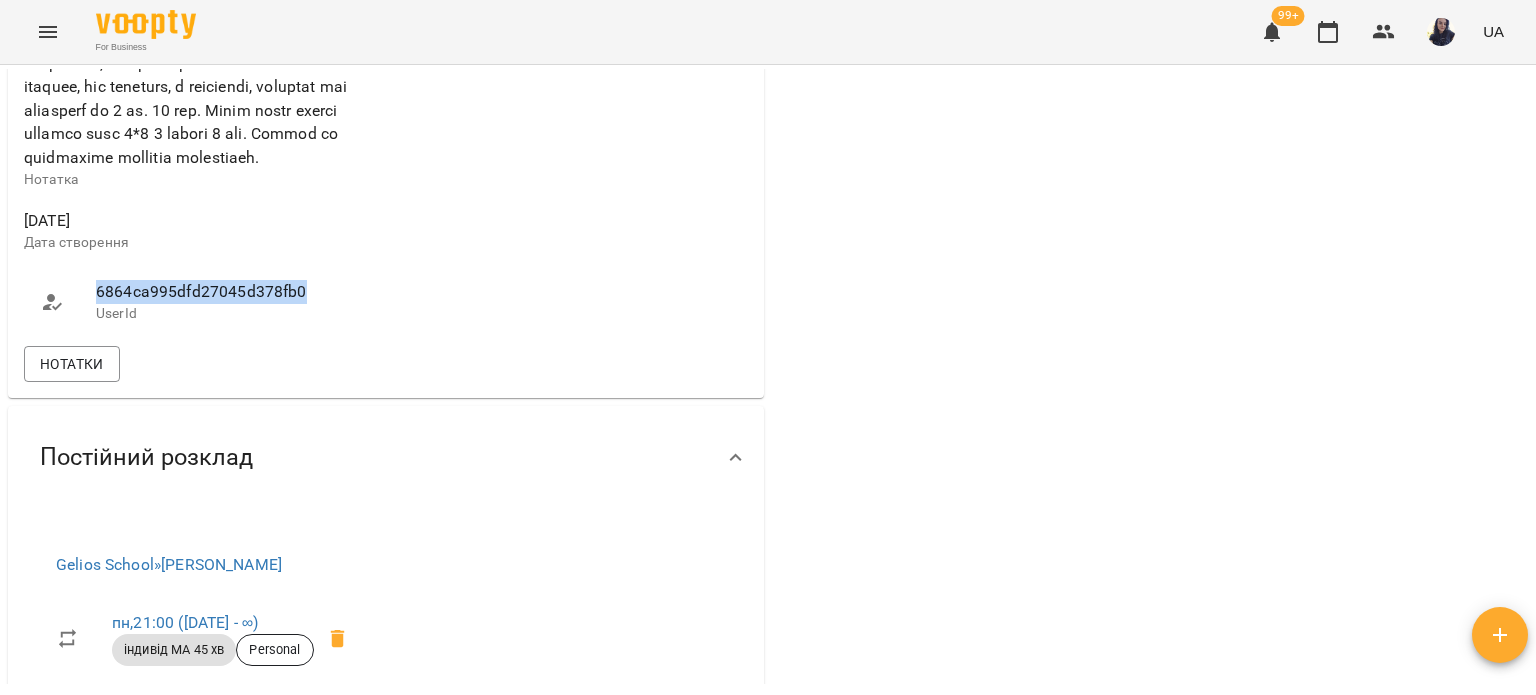 click on "6864ca995dfd27045d378fb0" at bounding box center [231, 292] 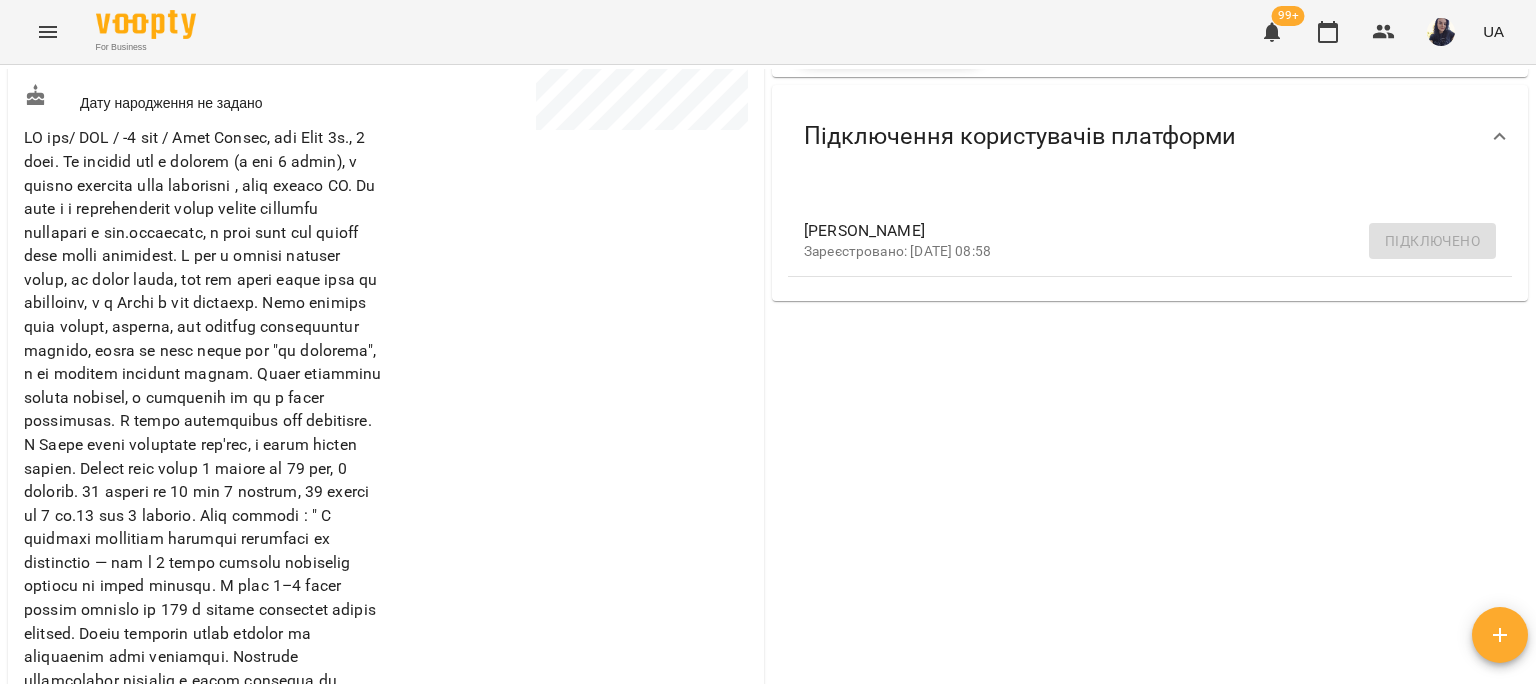 scroll, scrollTop: 0, scrollLeft: 0, axis: both 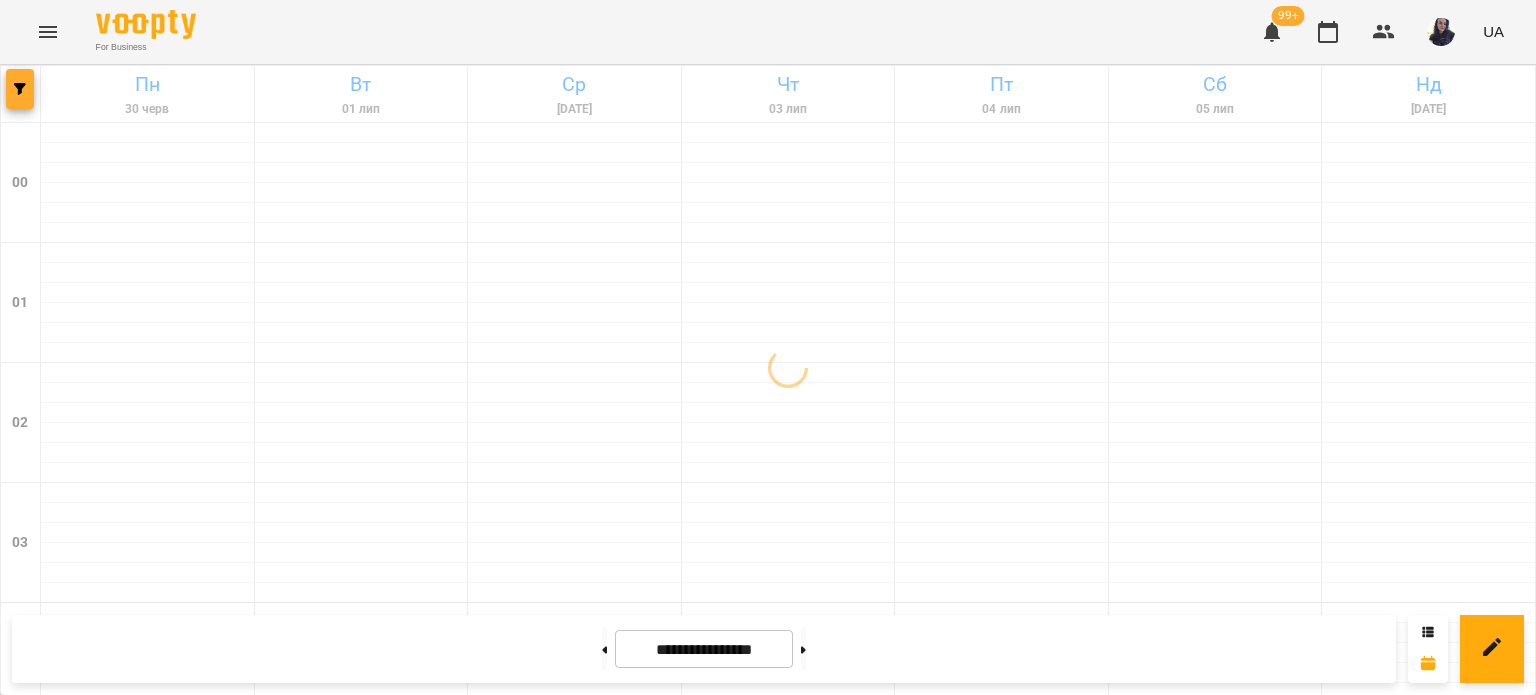 click at bounding box center (20, 89) 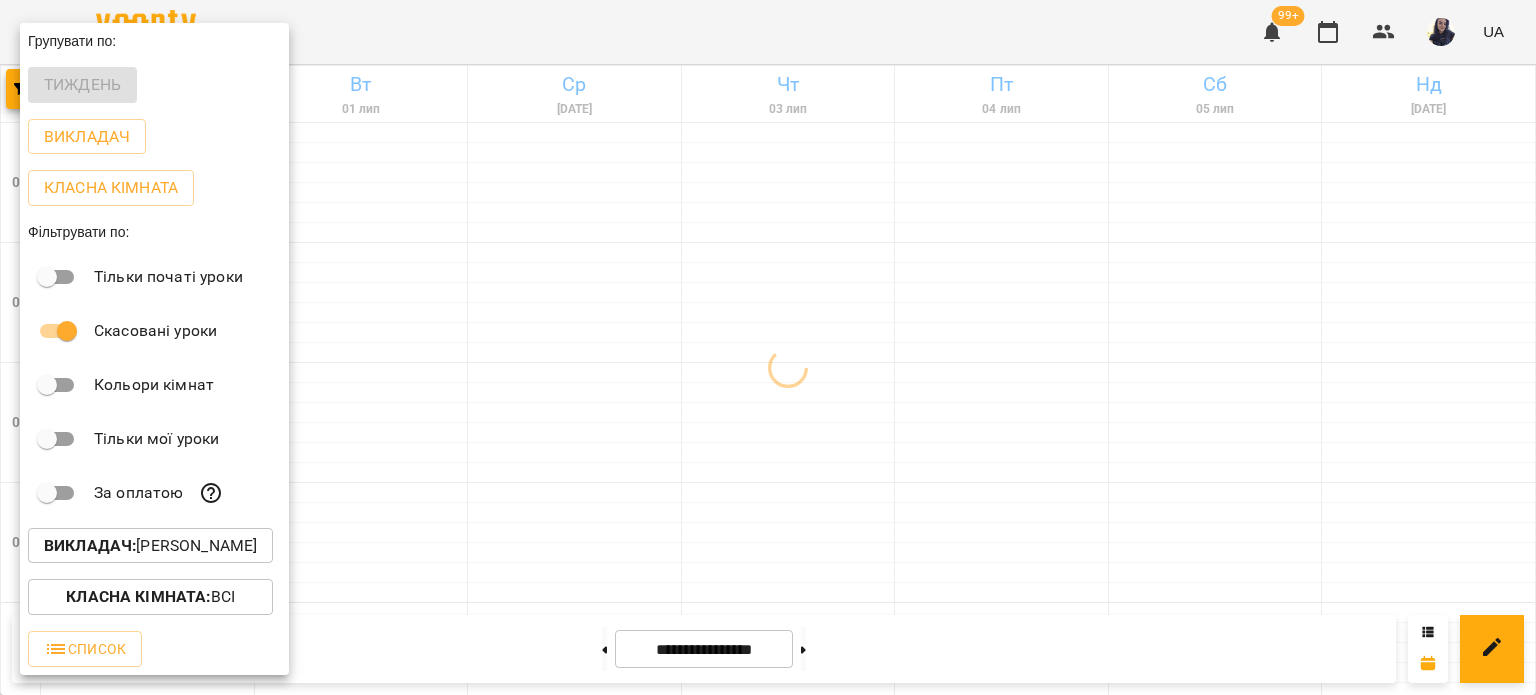 click on "Викладач :  [PERSON_NAME]" at bounding box center (150, 546) 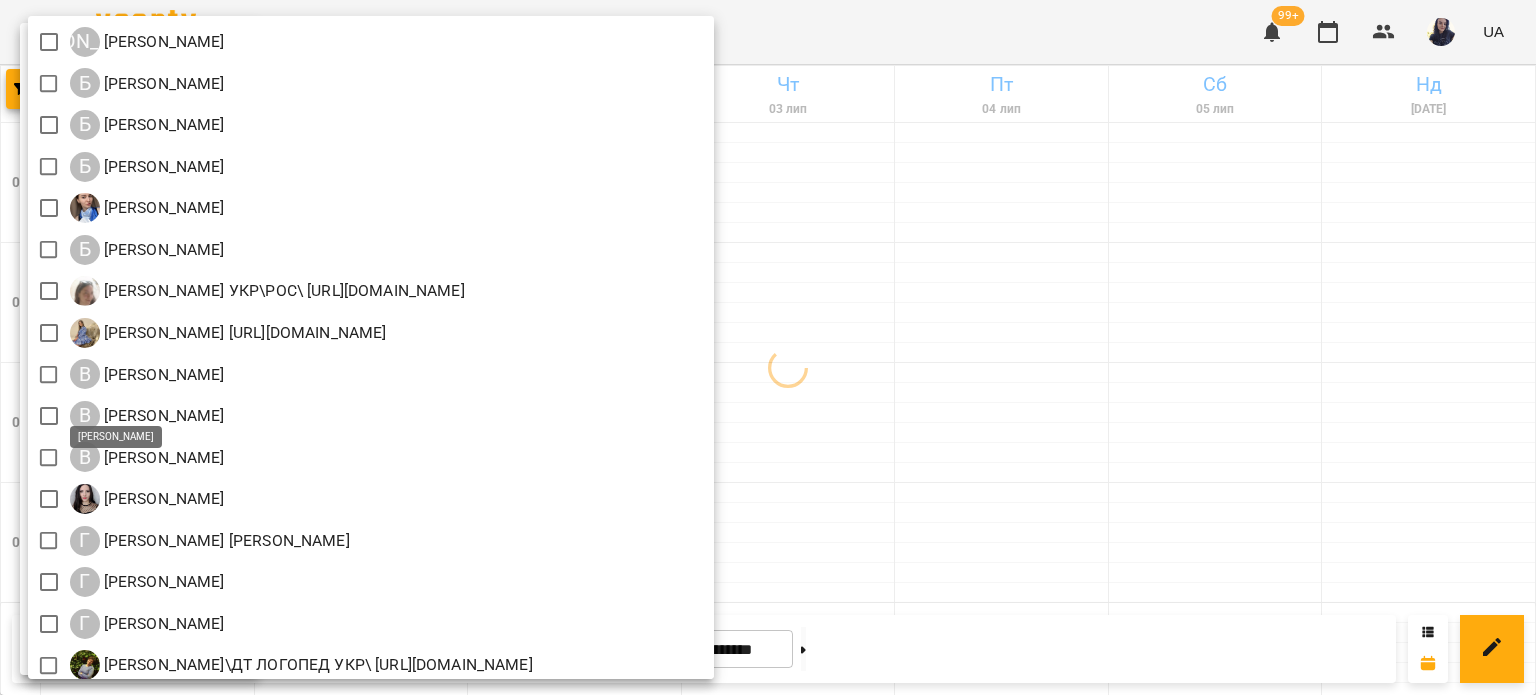 scroll, scrollTop: 400, scrollLeft: 0, axis: vertical 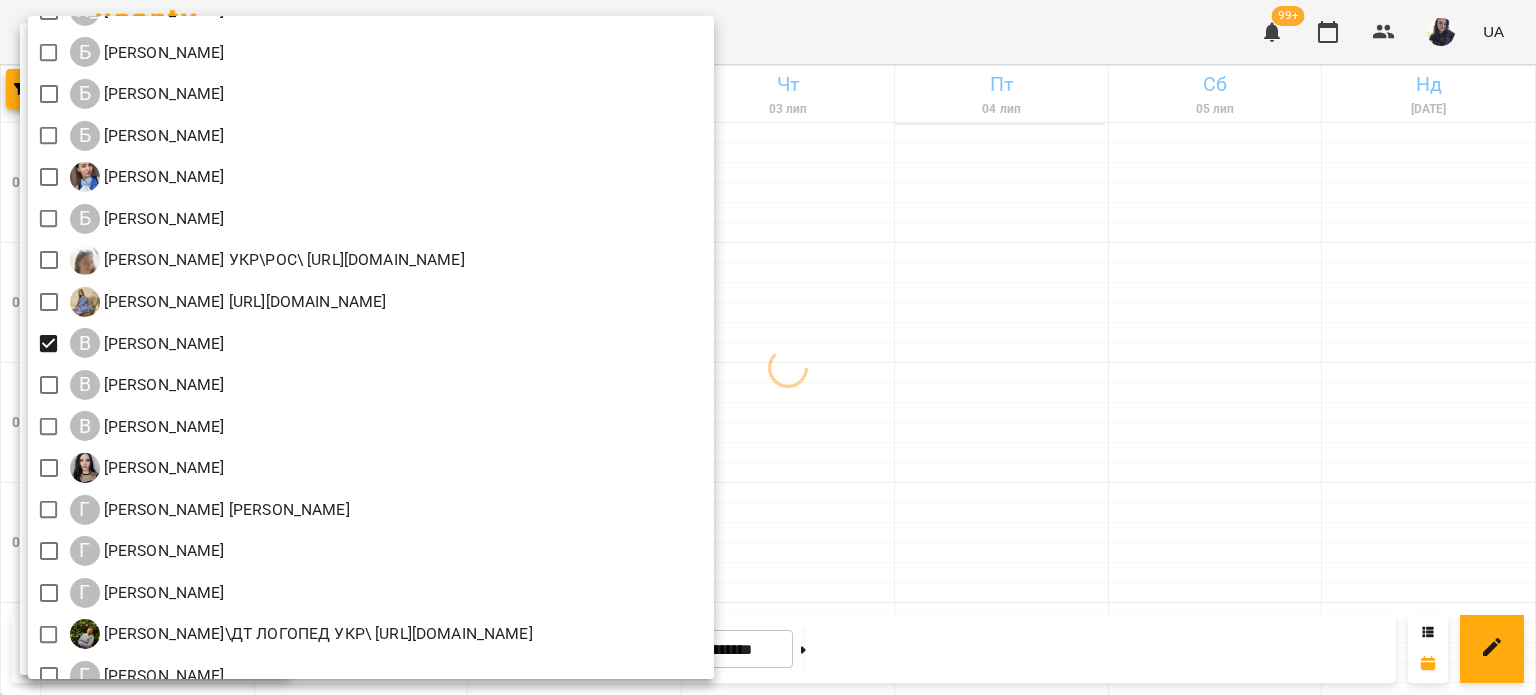 click at bounding box center (768, 347) 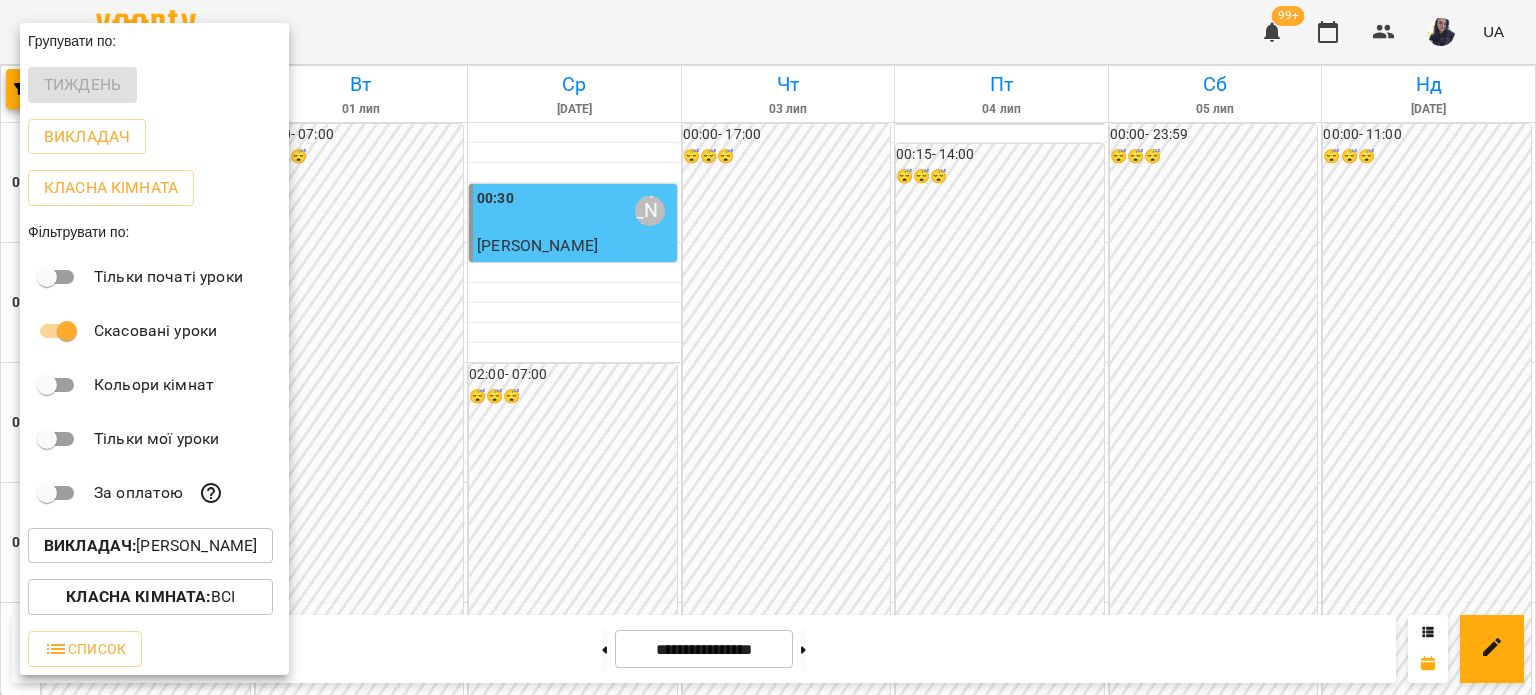 click at bounding box center (768, 347) 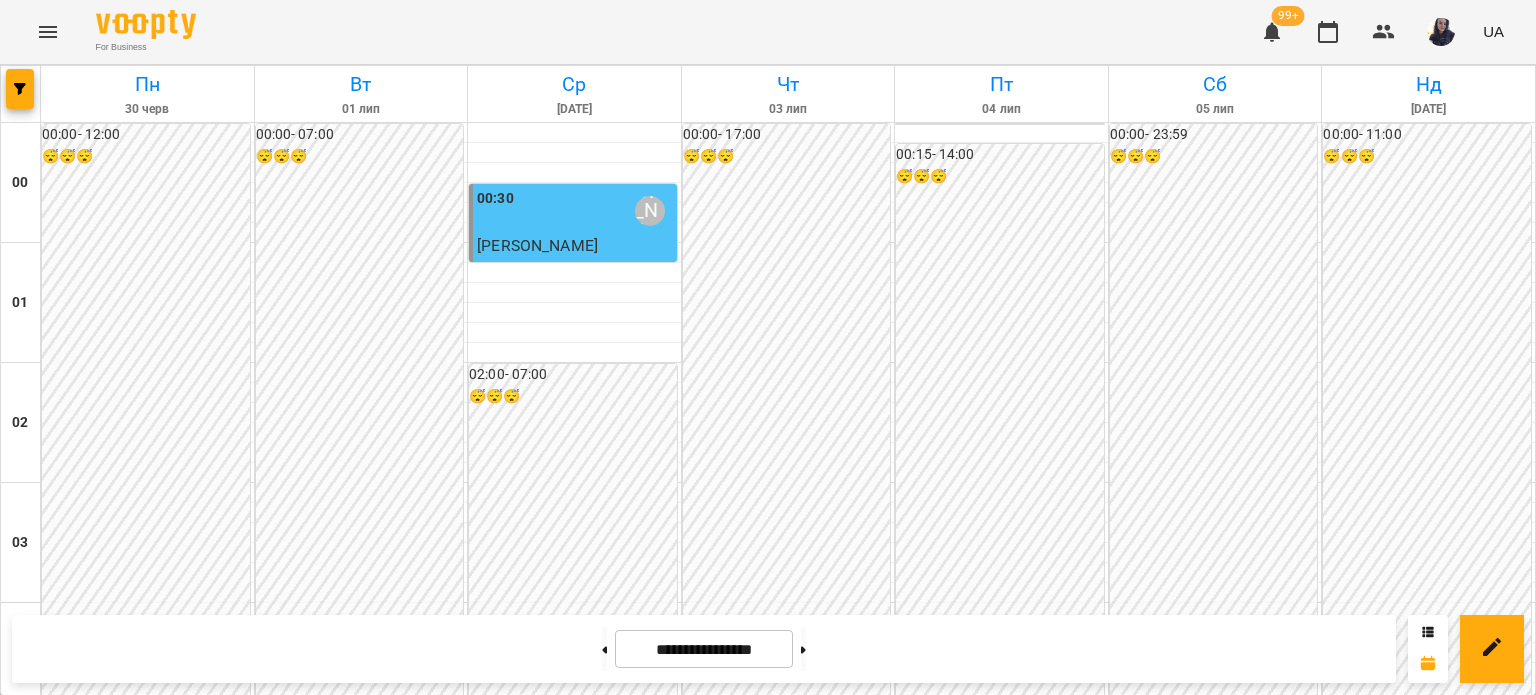 scroll, scrollTop: 1700, scrollLeft: 0, axis: vertical 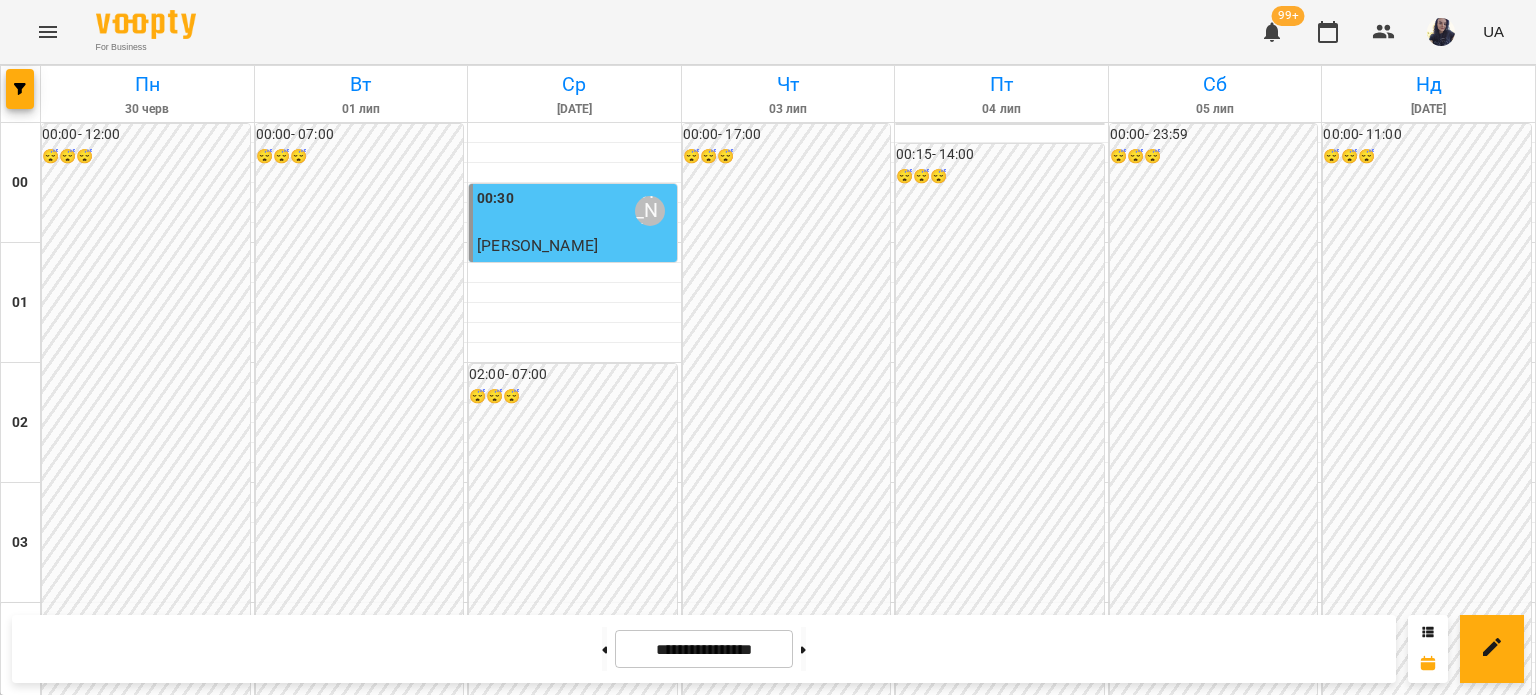click on "17:00 [PERSON_NAME]" at bounding box center [1002, 2191] 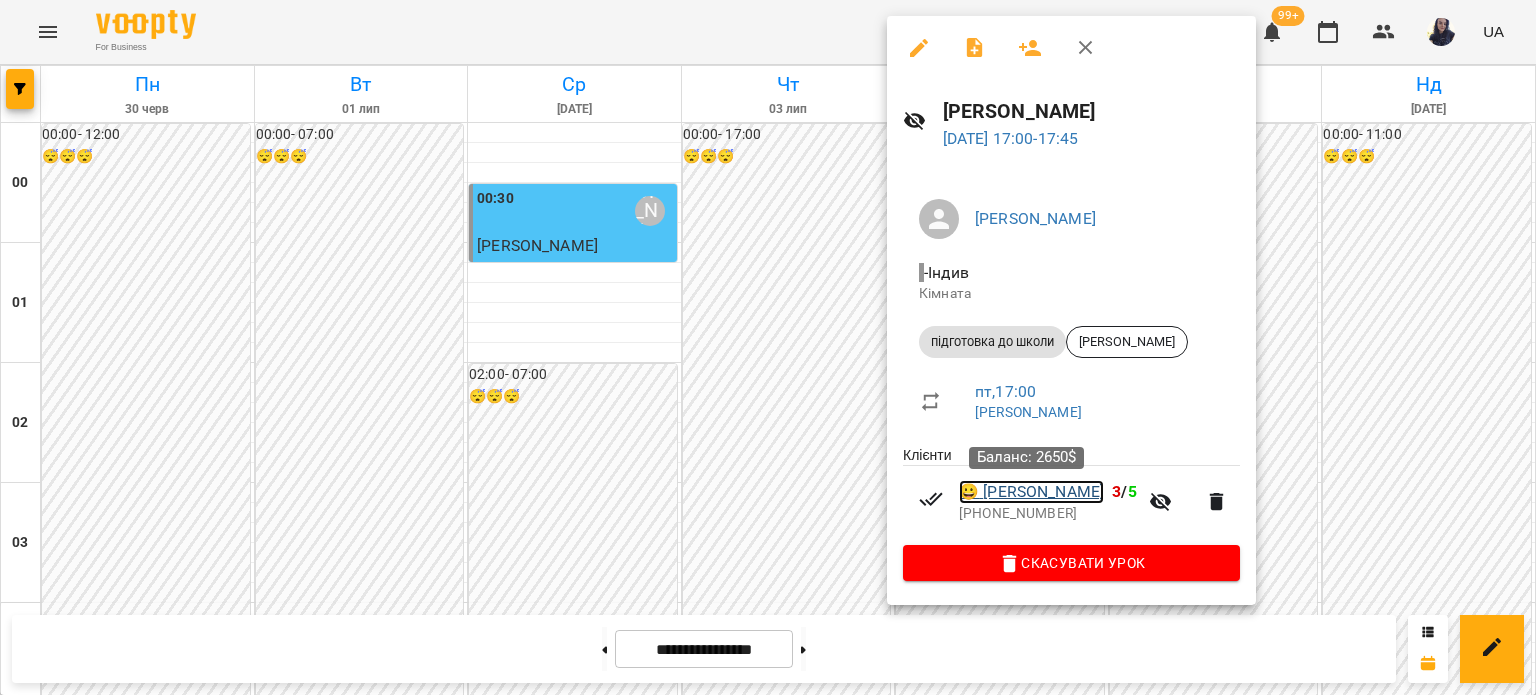 click on "😀   [PERSON_NAME]" at bounding box center (1031, 492) 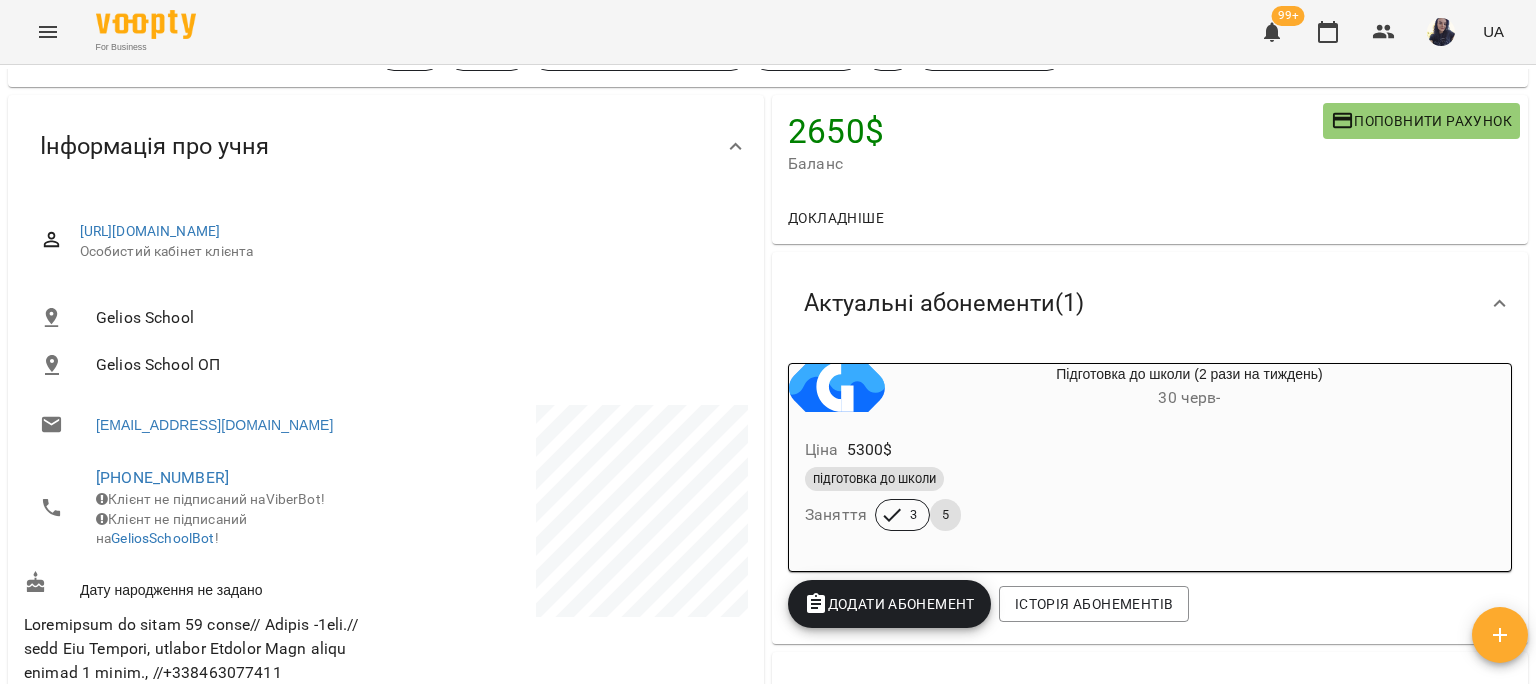 scroll, scrollTop: 0, scrollLeft: 0, axis: both 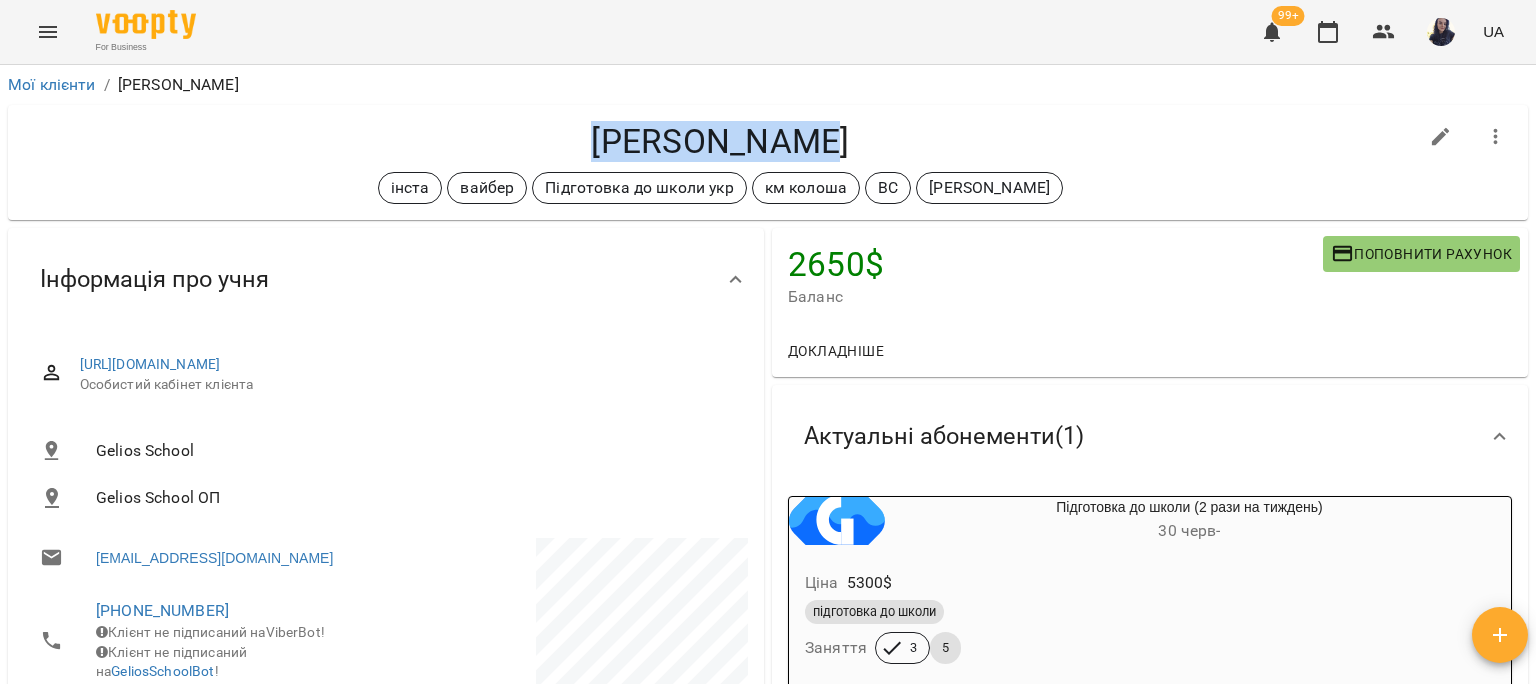 drag, startPoint x: 600, startPoint y: 139, endPoint x: 827, endPoint y: 132, distance: 227.10791 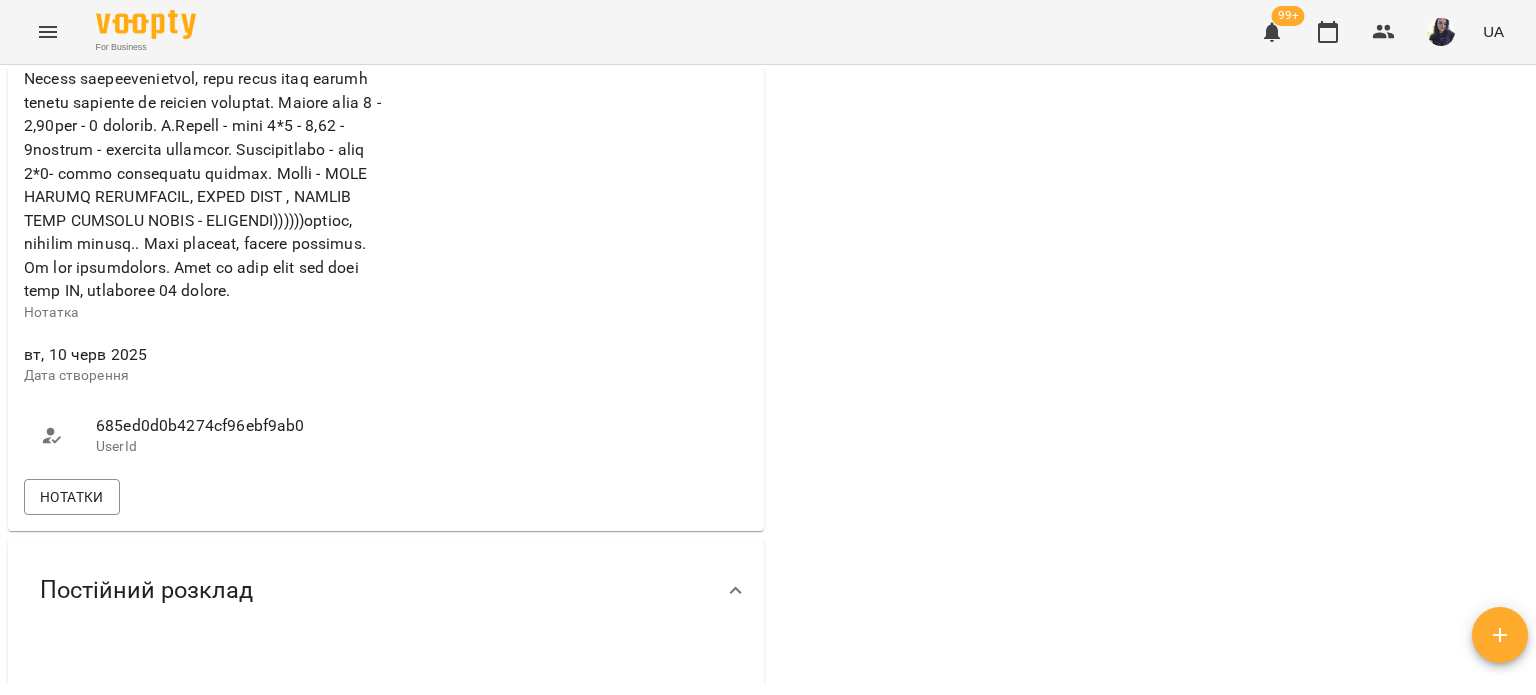 scroll, scrollTop: 1200, scrollLeft: 0, axis: vertical 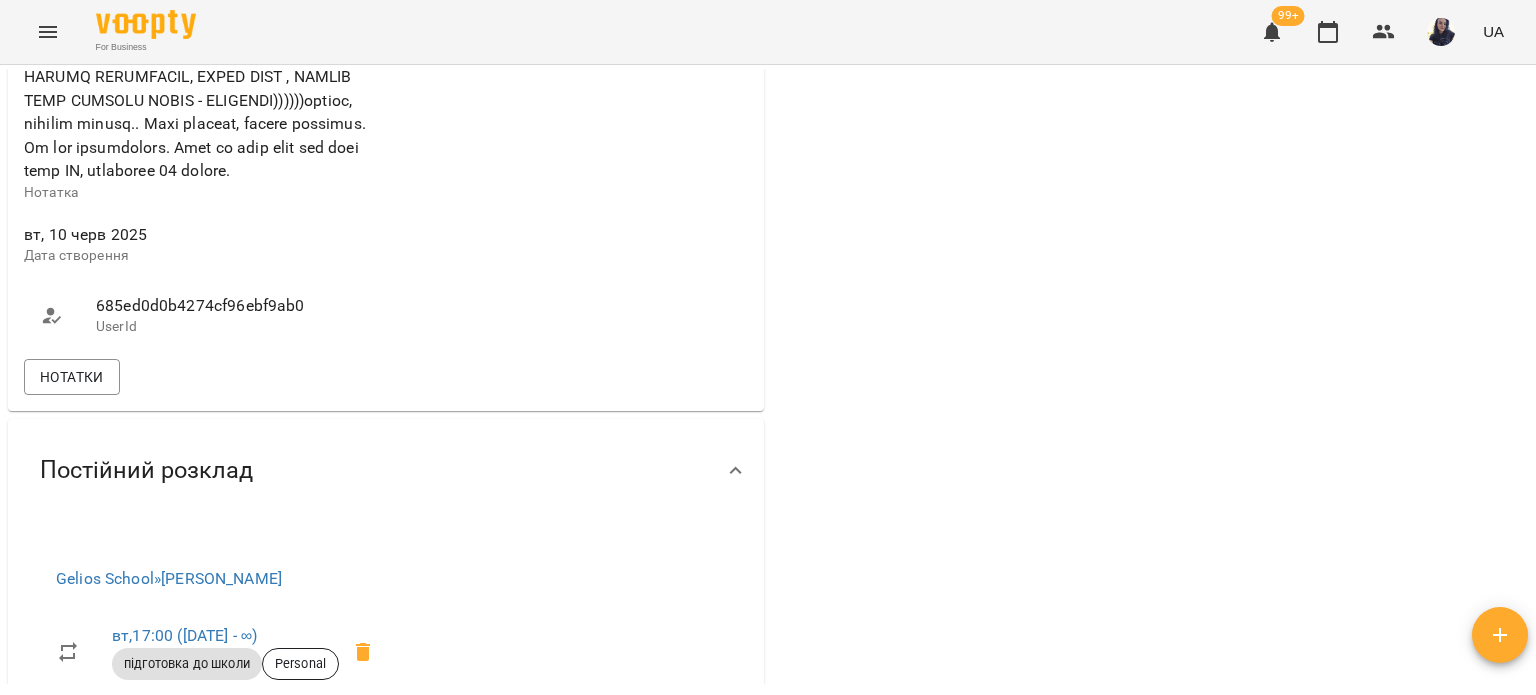 click on "685ed0d0b4274cf96ebf9ab0" at bounding box center (231, 306) 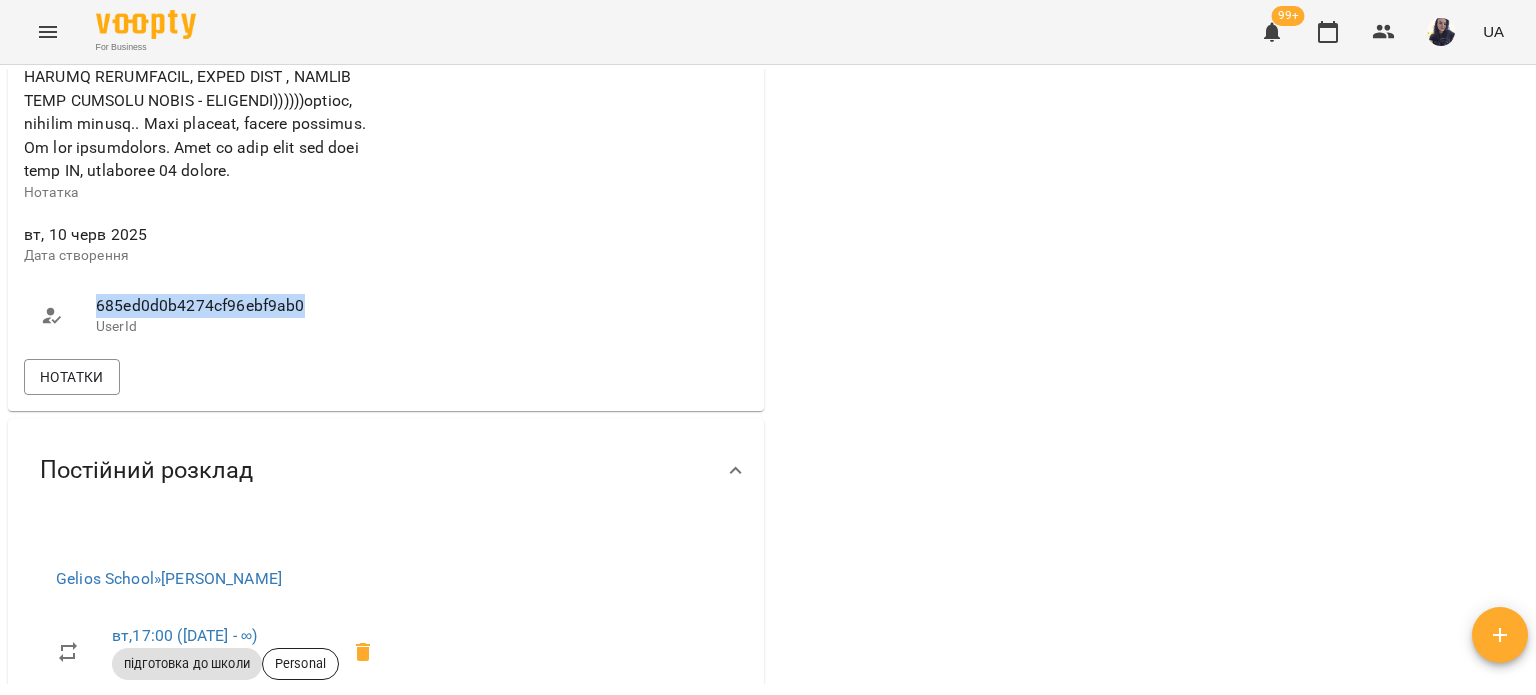 click on "685ed0d0b4274cf96ebf9ab0" at bounding box center (231, 306) 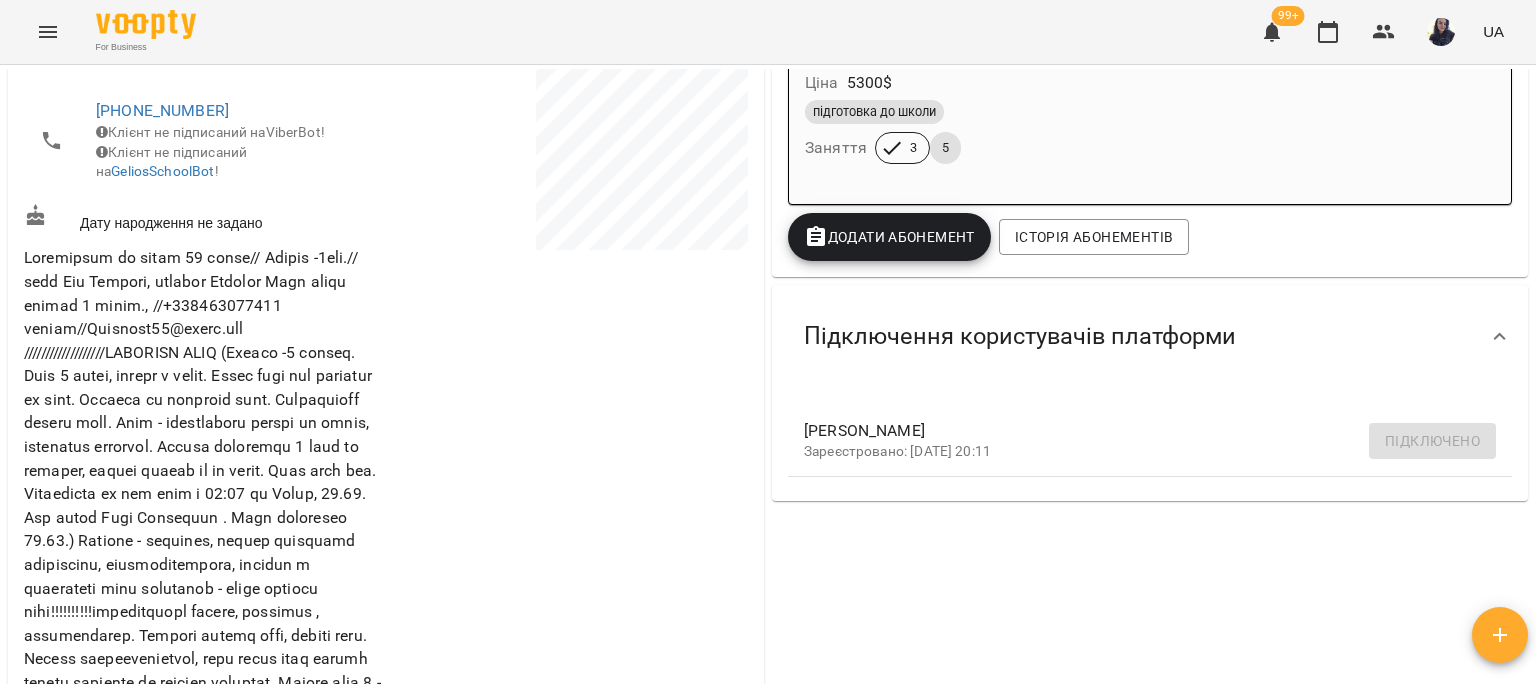 scroll, scrollTop: 0, scrollLeft: 0, axis: both 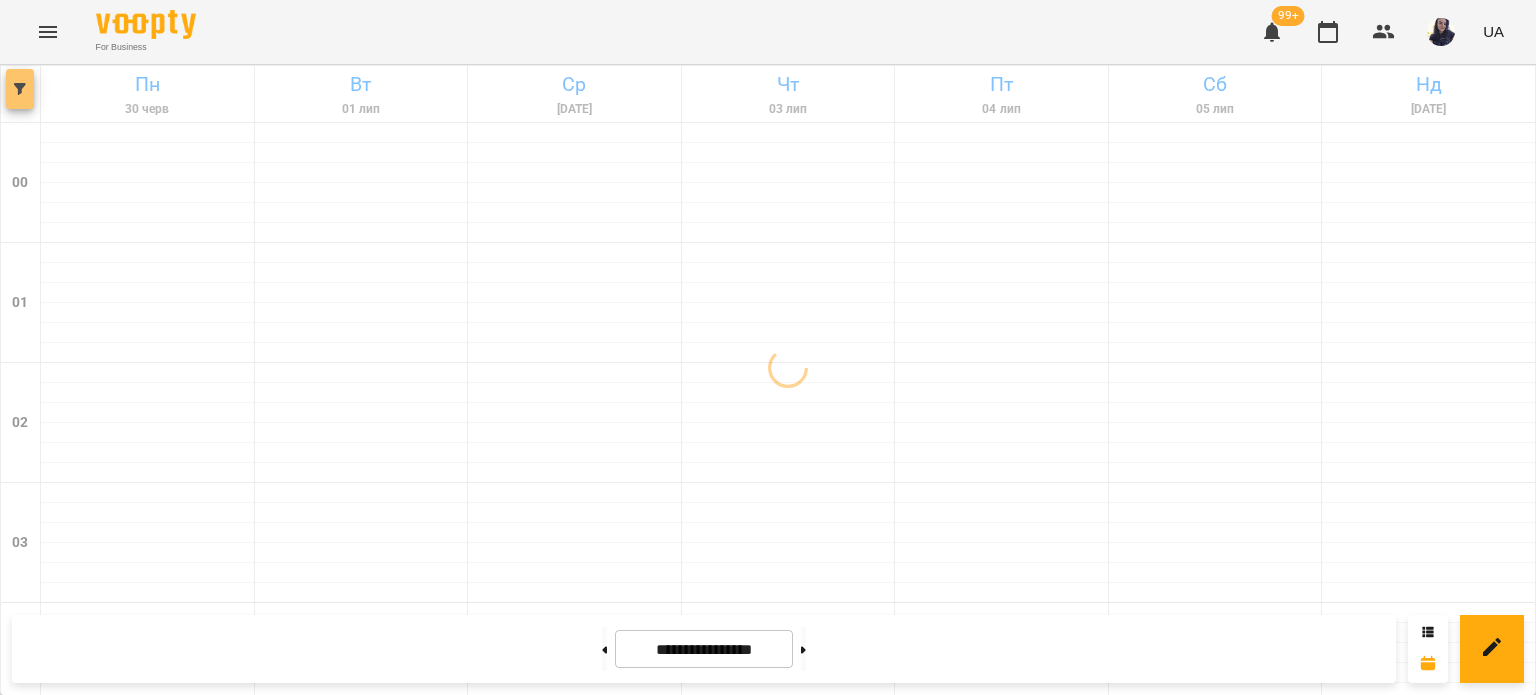 click 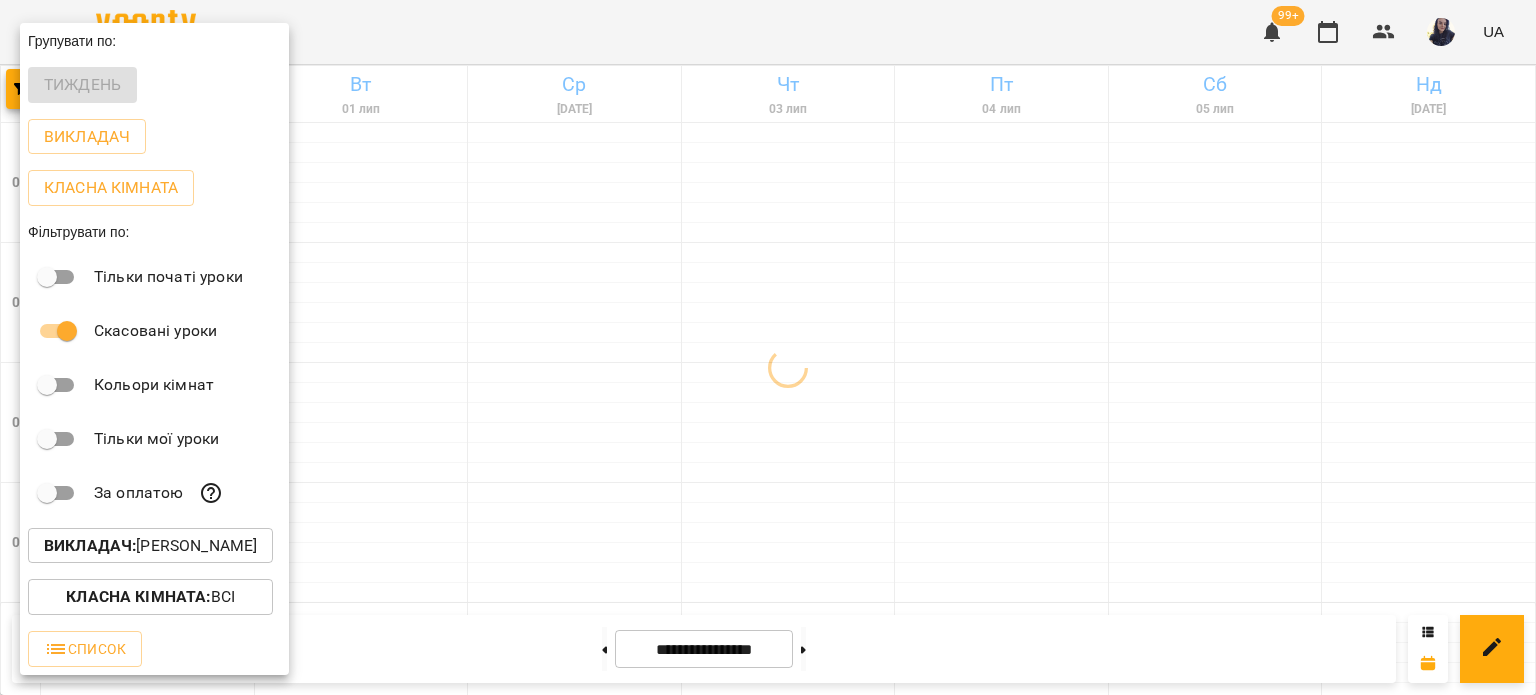 click on "Викладач :  [PERSON_NAME]" at bounding box center [150, 546] 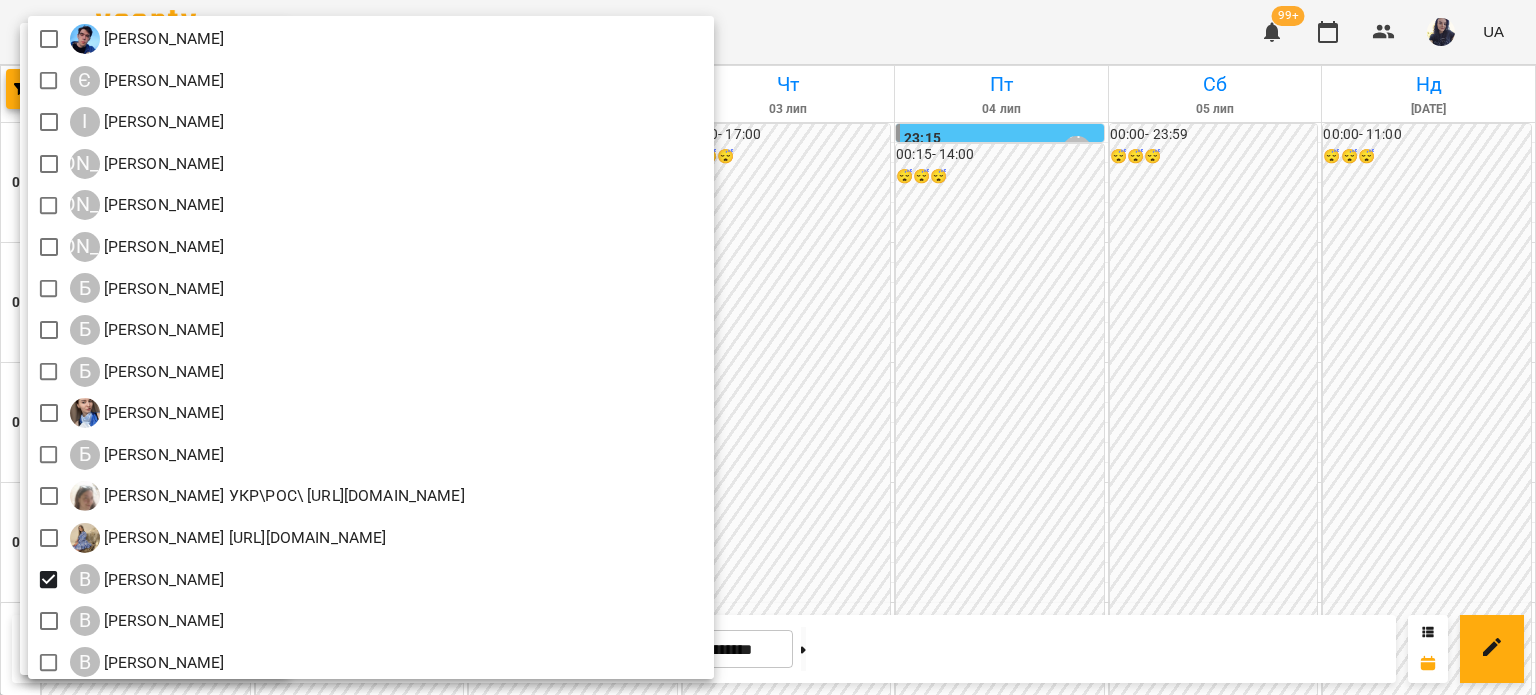 scroll, scrollTop: 400, scrollLeft: 0, axis: vertical 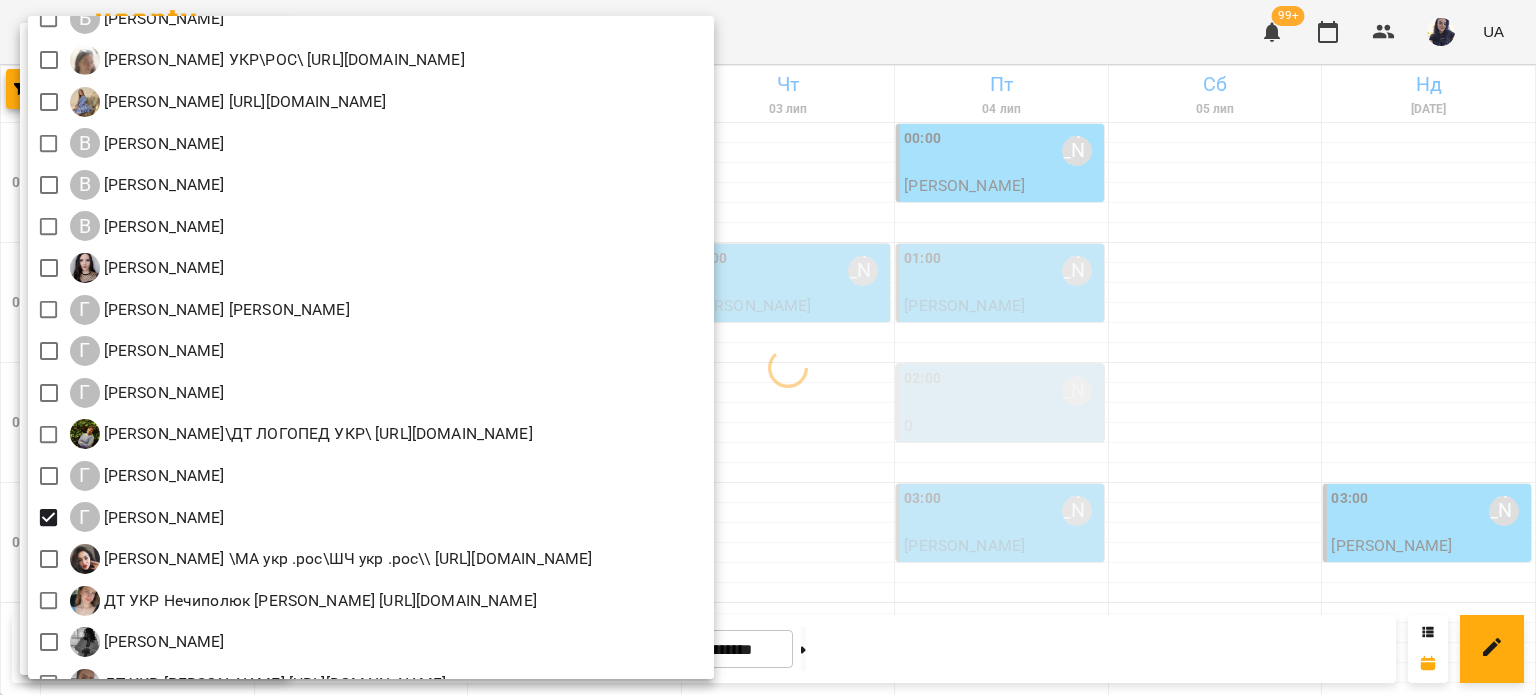 click at bounding box center (768, 347) 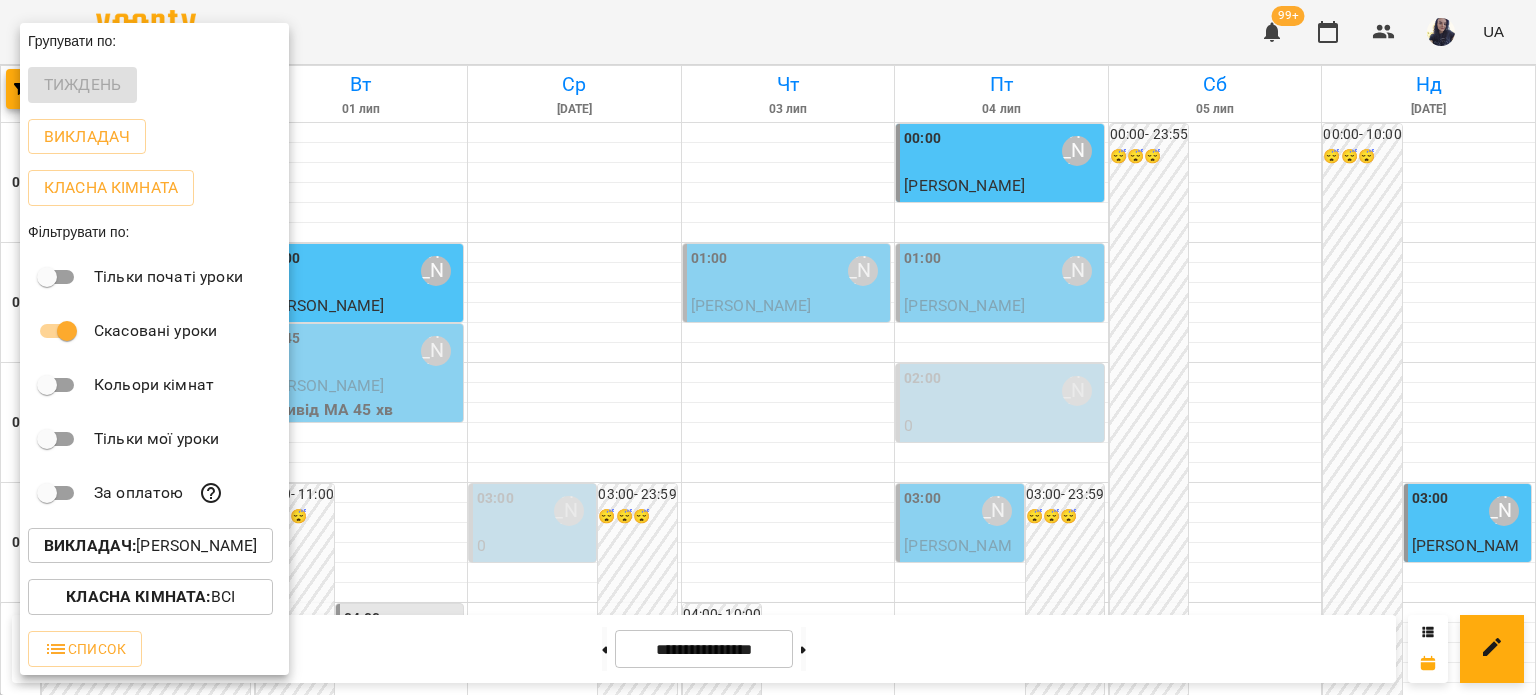 click at bounding box center [768, 347] 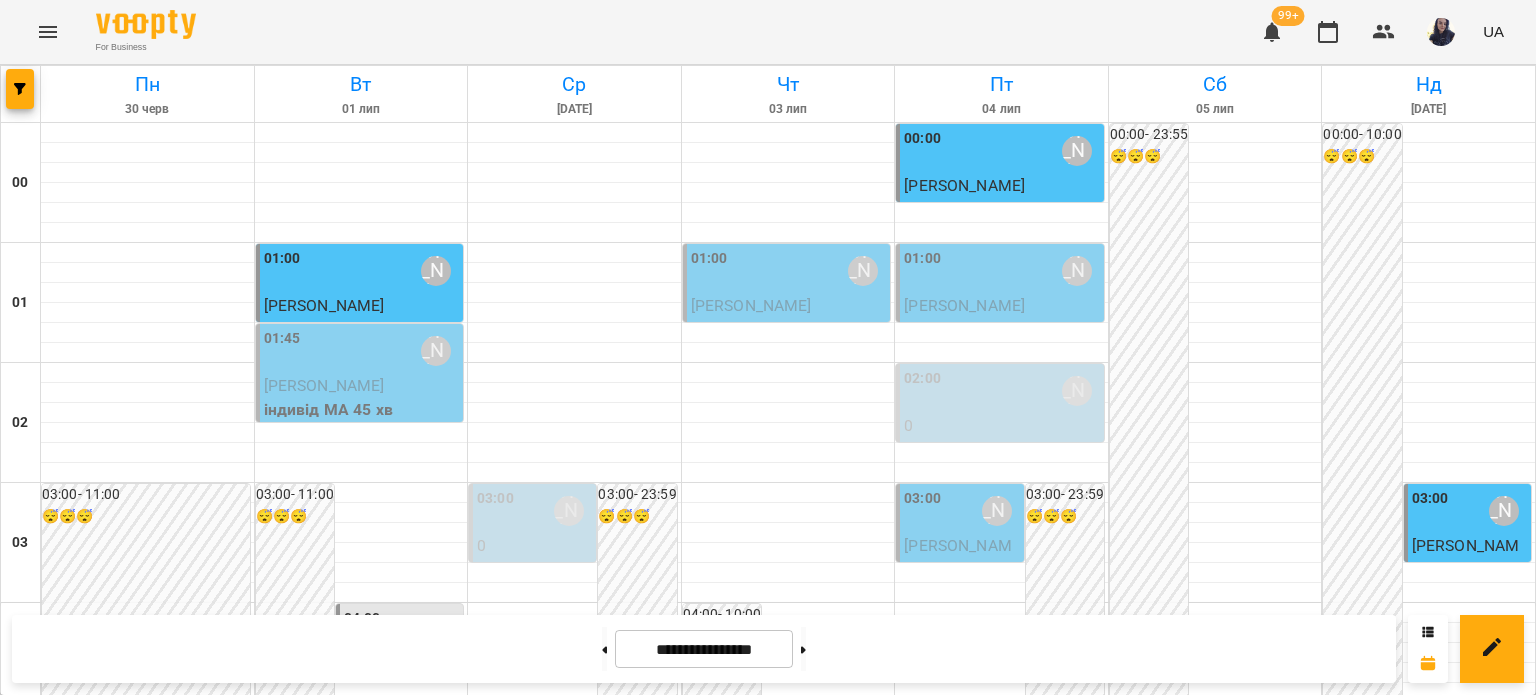 click on "00:00 [PERSON_NAME]" at bounding box center [1002, 151] 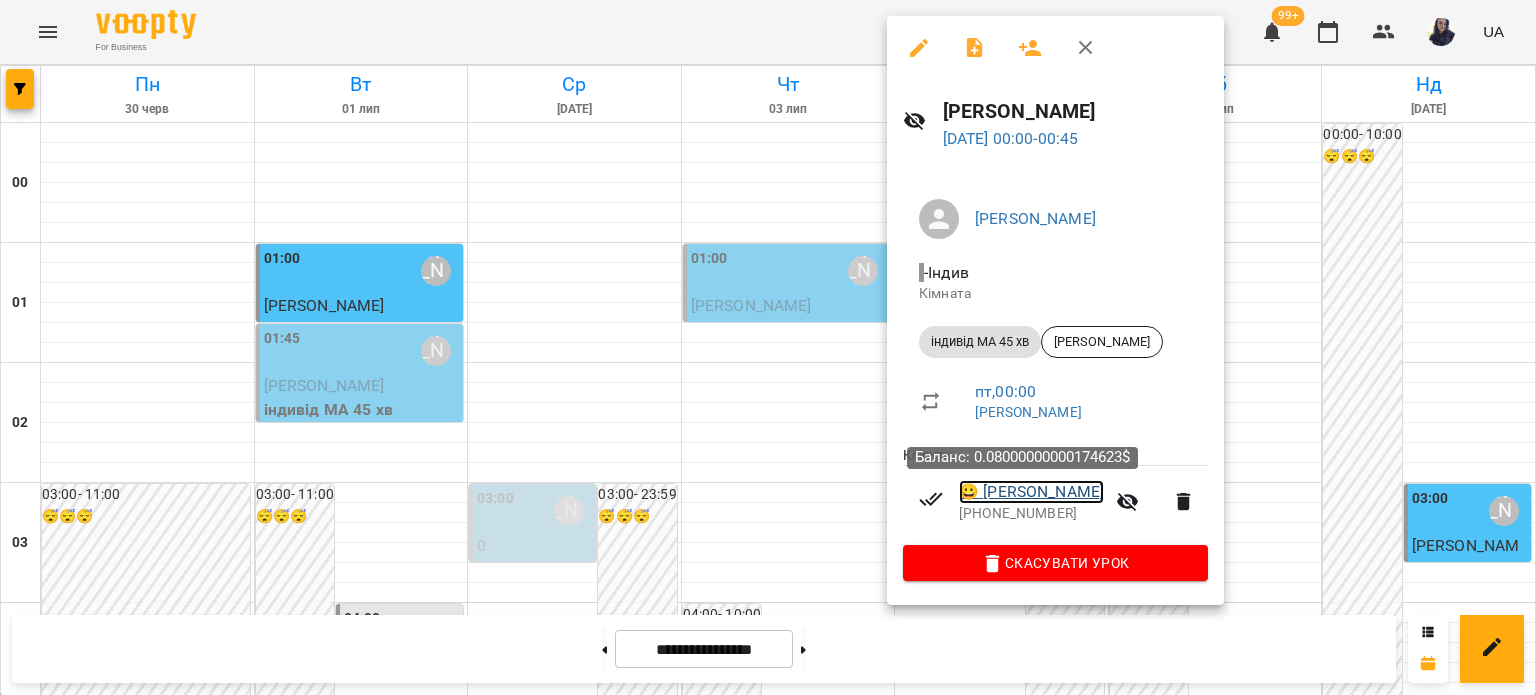 click on "😀   [PERSON_NAME]" at bounding box center (1031, 492) 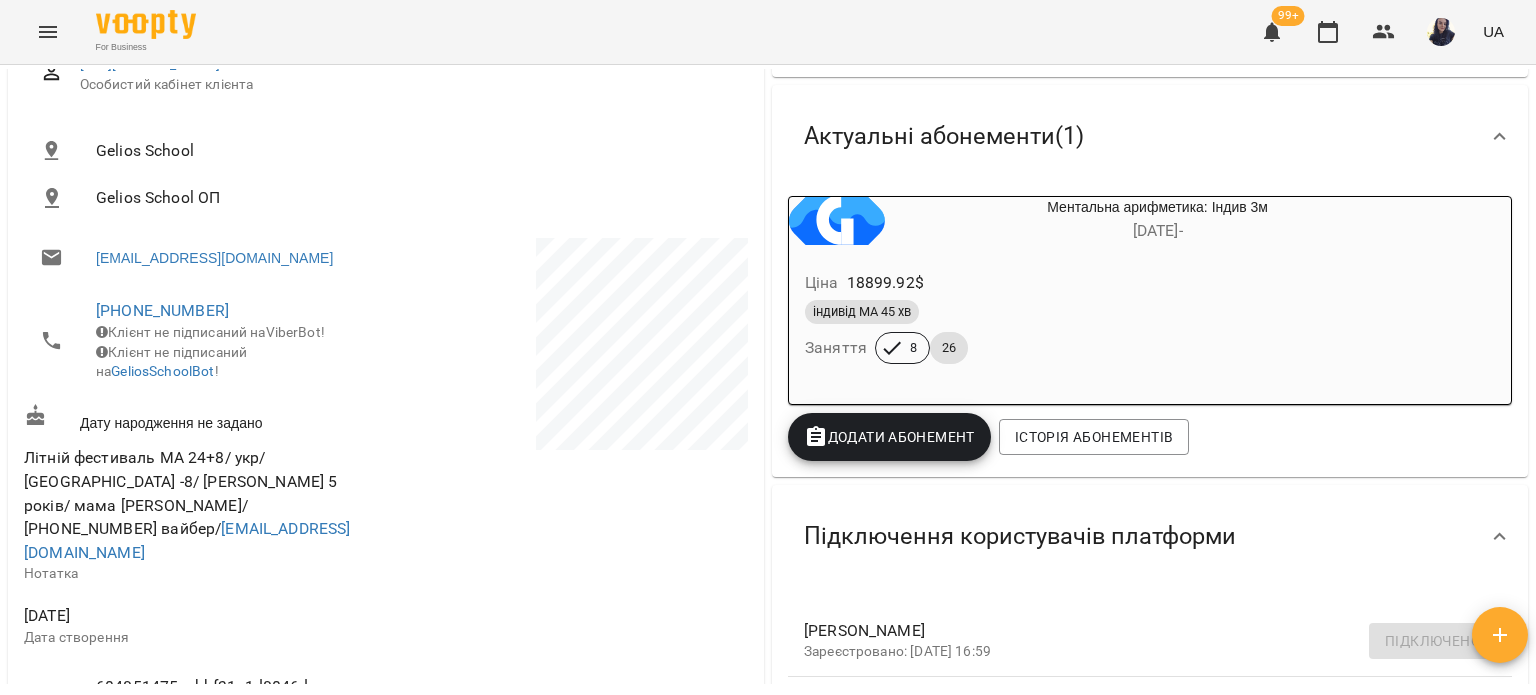 scroll, scrollTop: 0, scrollLeft: 0, axis: both 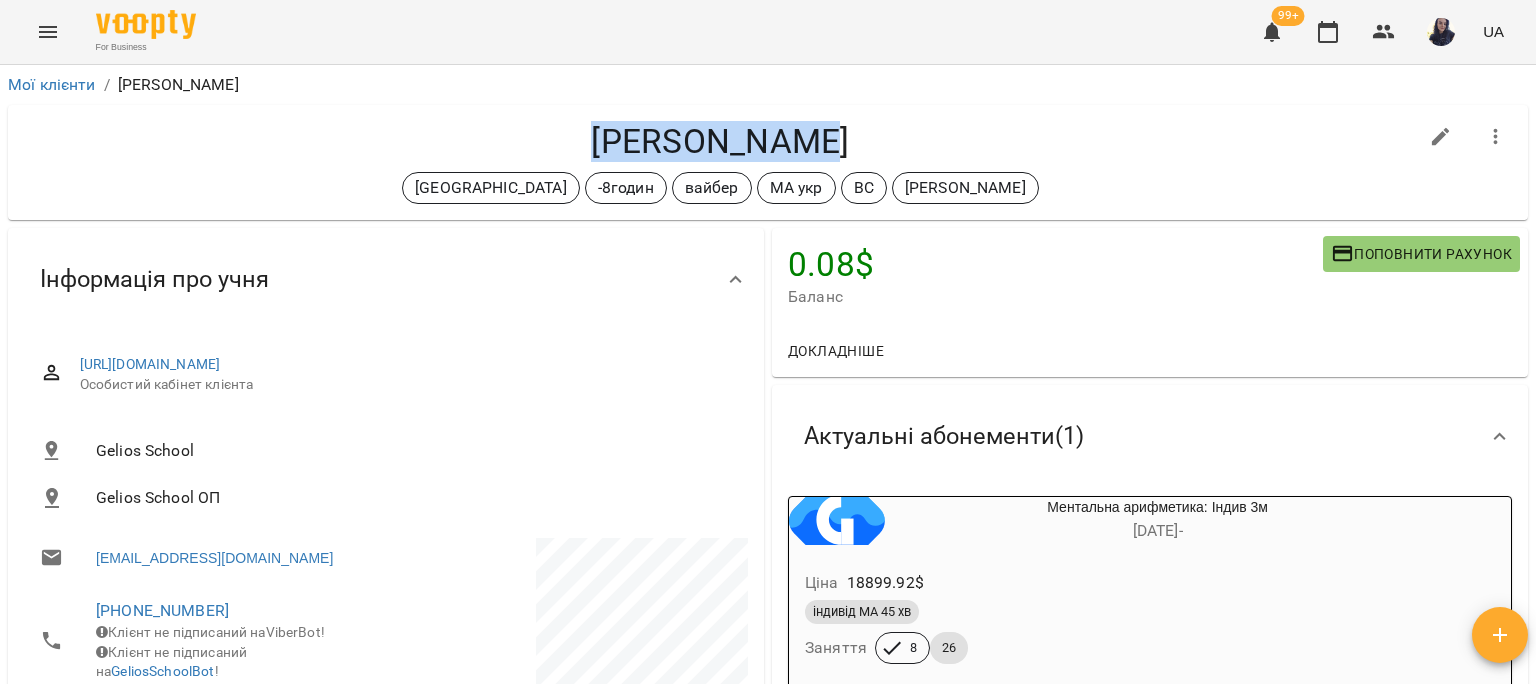 drag, startPoint x: 604, startPoint y: 139, endPoint x: 858, endPoint y: 136, distance: 254.01772 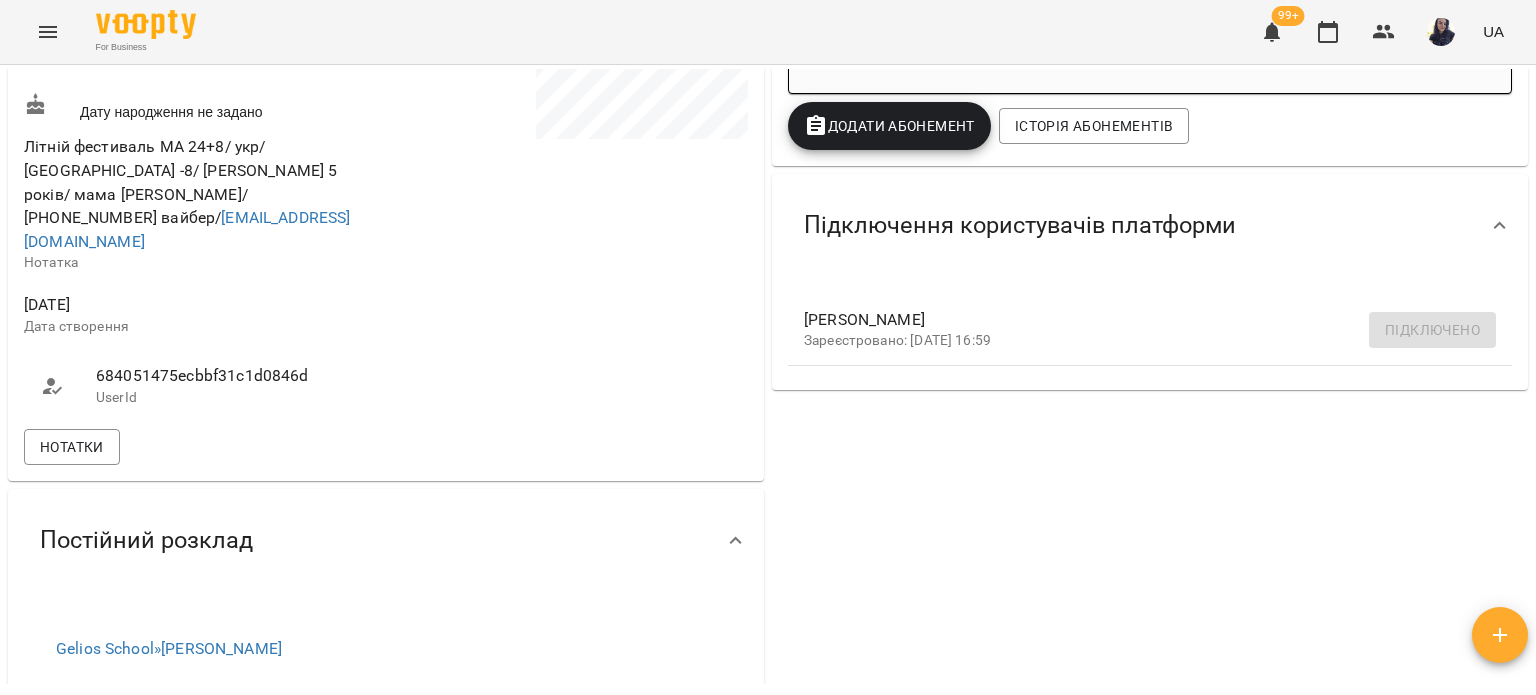 scroll, scrollTop: 600, scrollLeft: 0, axis: vertical 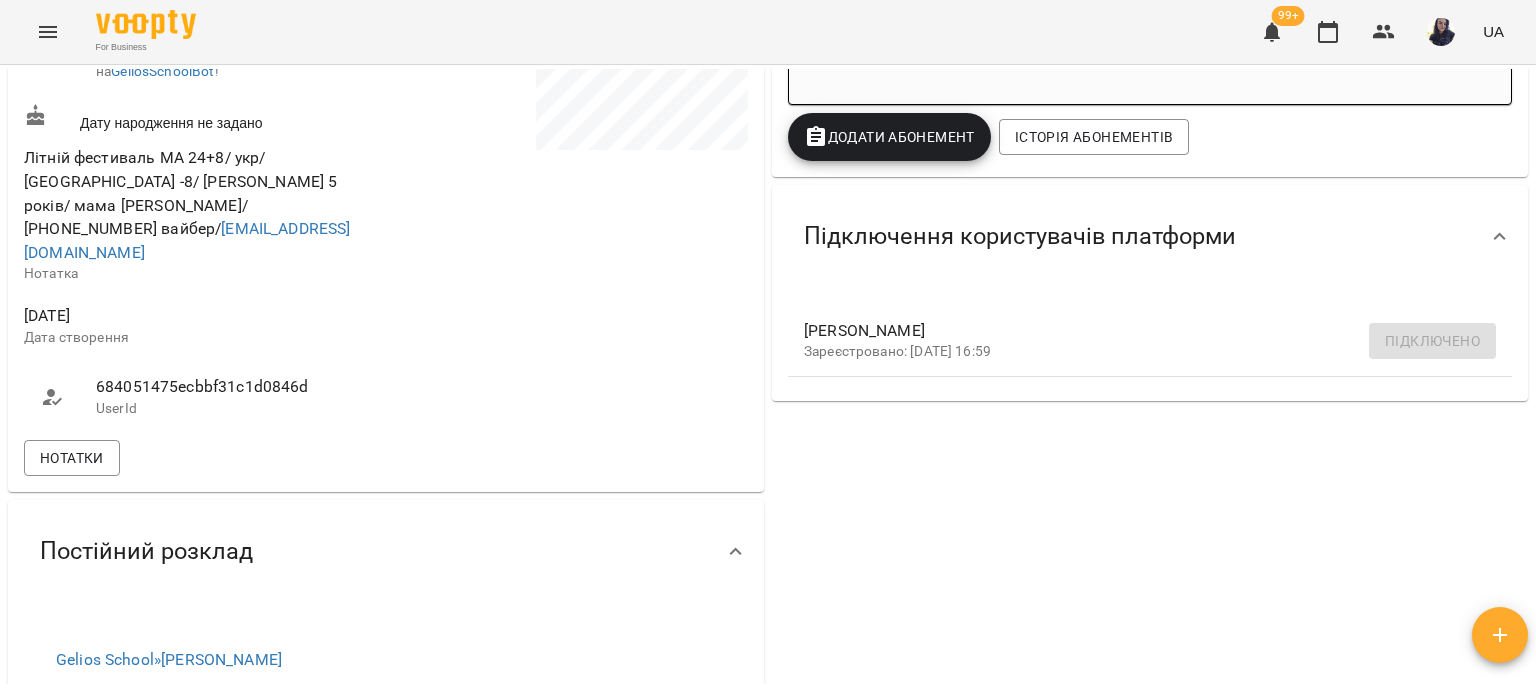 click on "684051475ecbbf31c1d0846d" at bounding box center (231, 387) 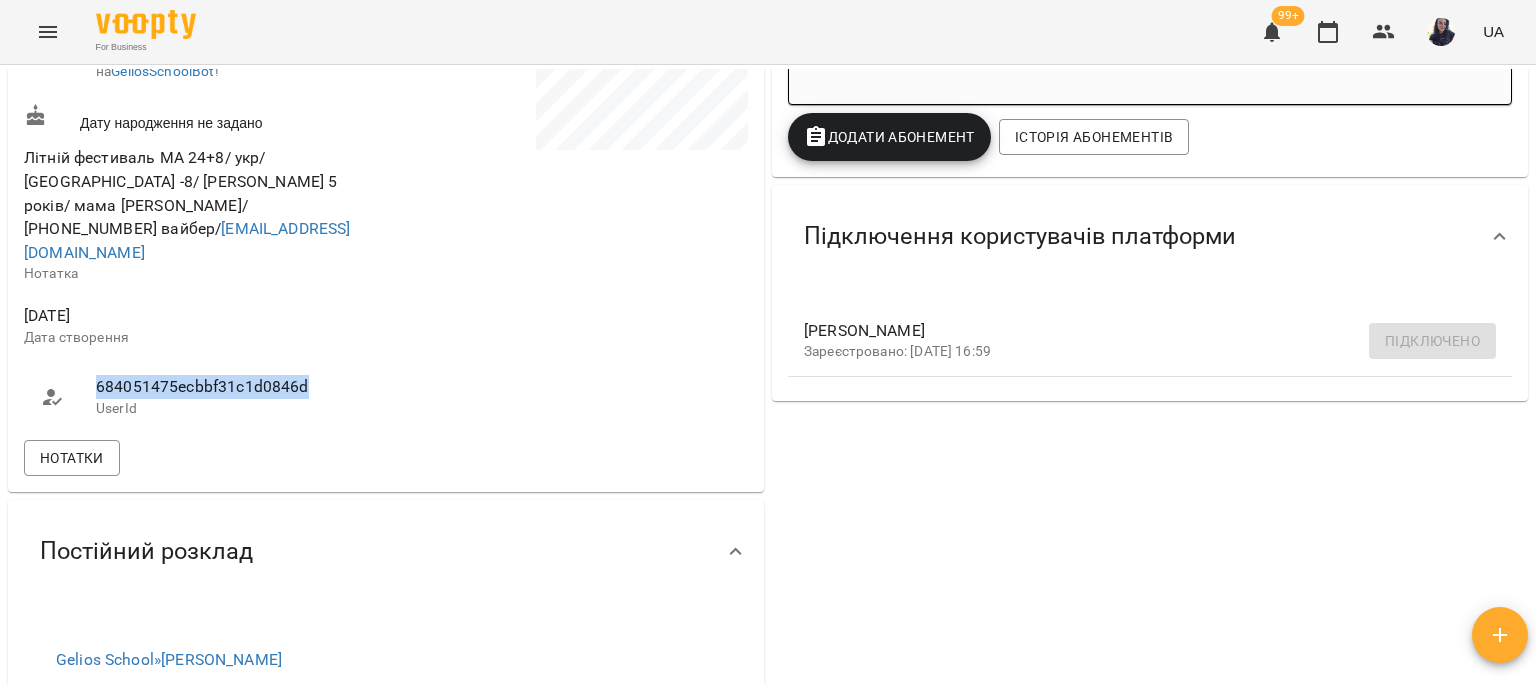 click on "684051475ecbbf31c1d0846d" at bounding box center (231, 387) 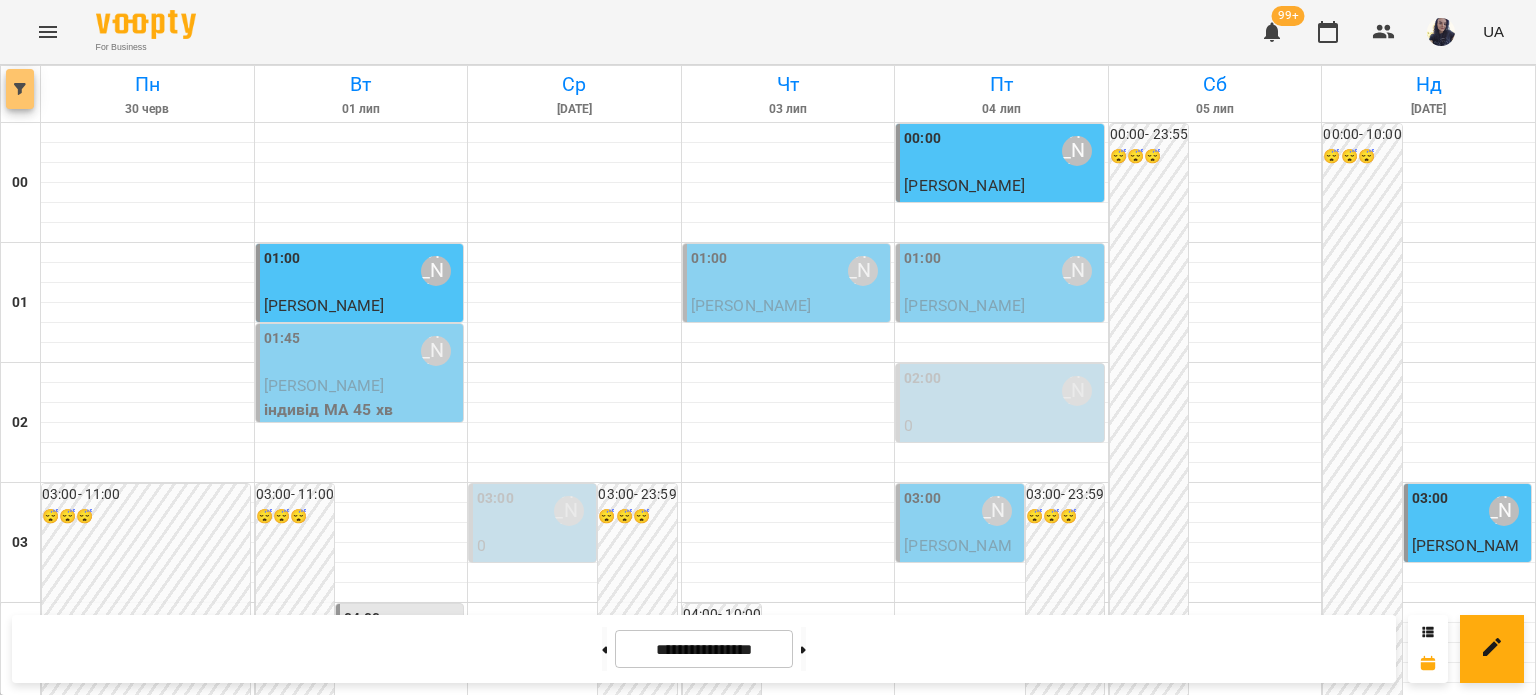 click 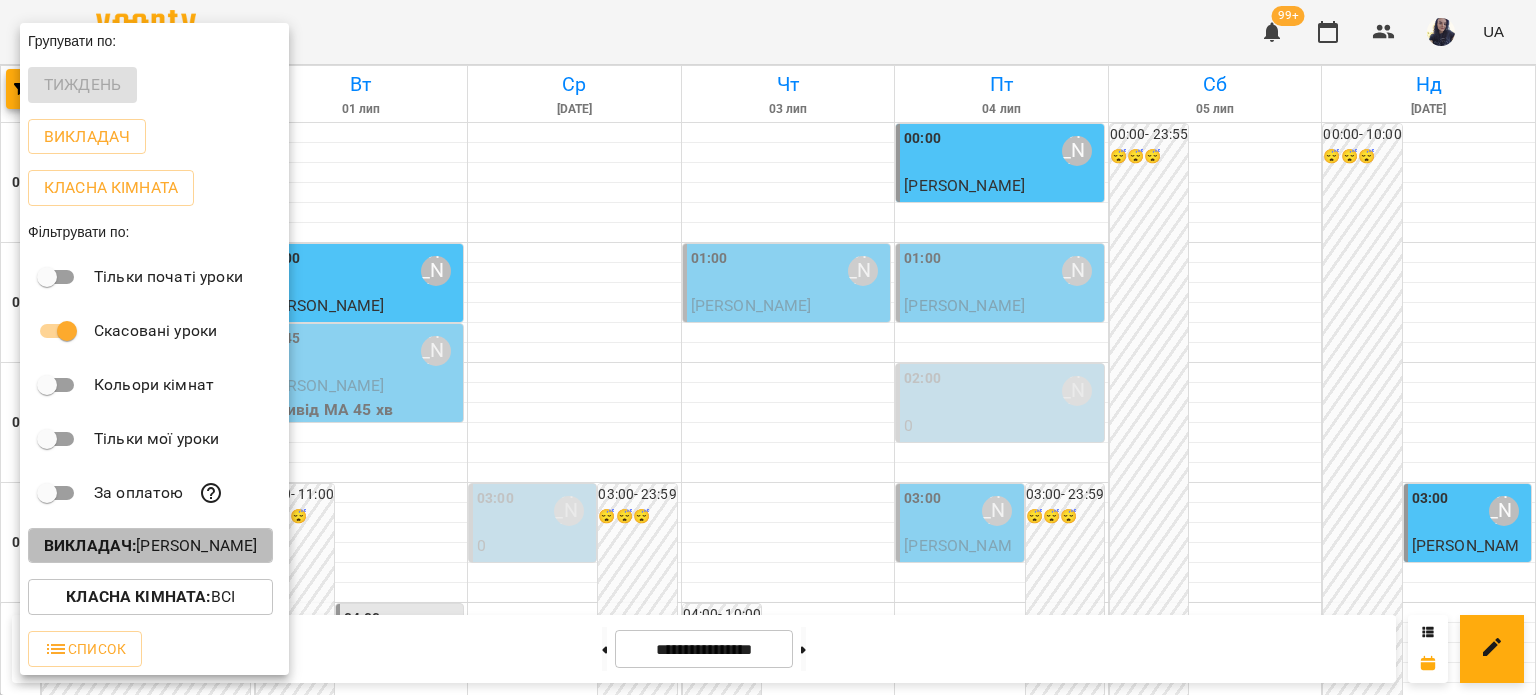 click on "Викладач :  [PERSON_NAME]" at bounding box center (150, 546) 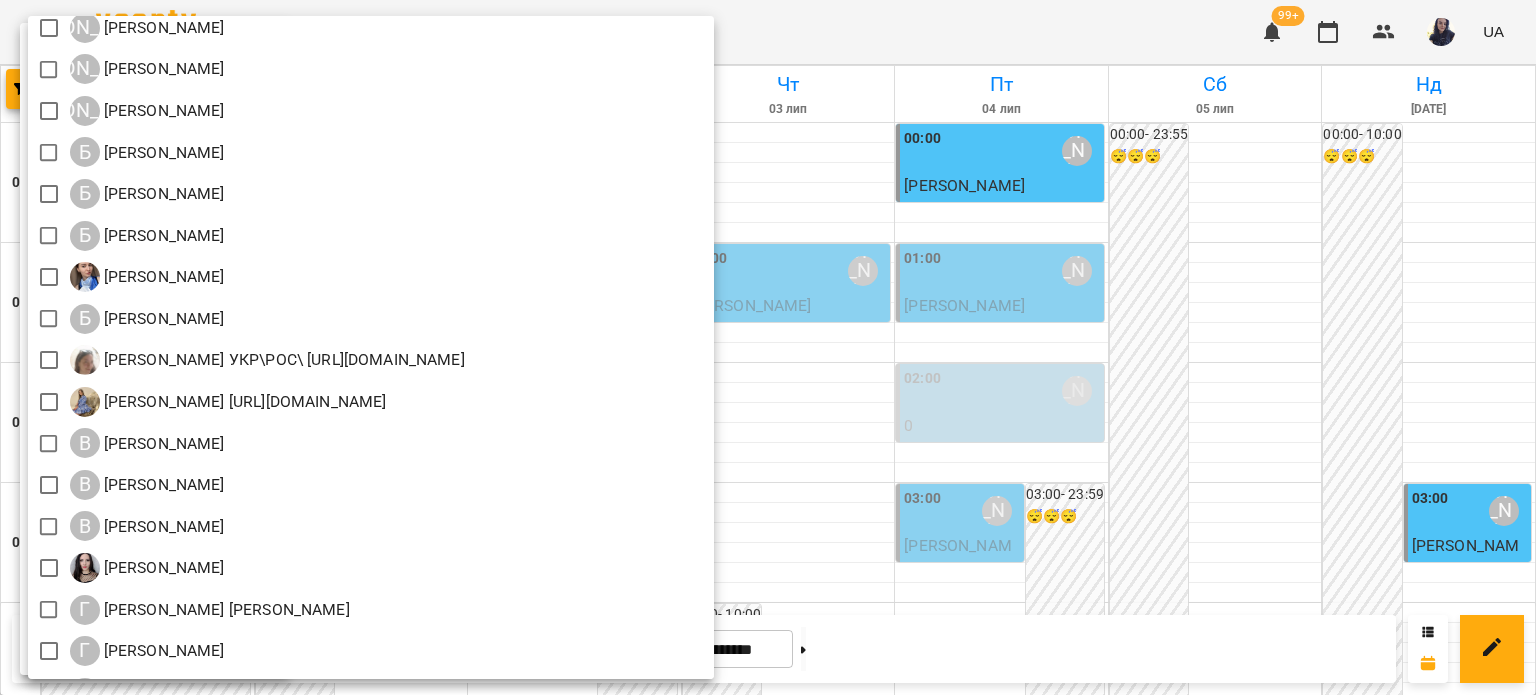 scroll, scrollTop: 800, scrollLeft: 0, axis: vertical 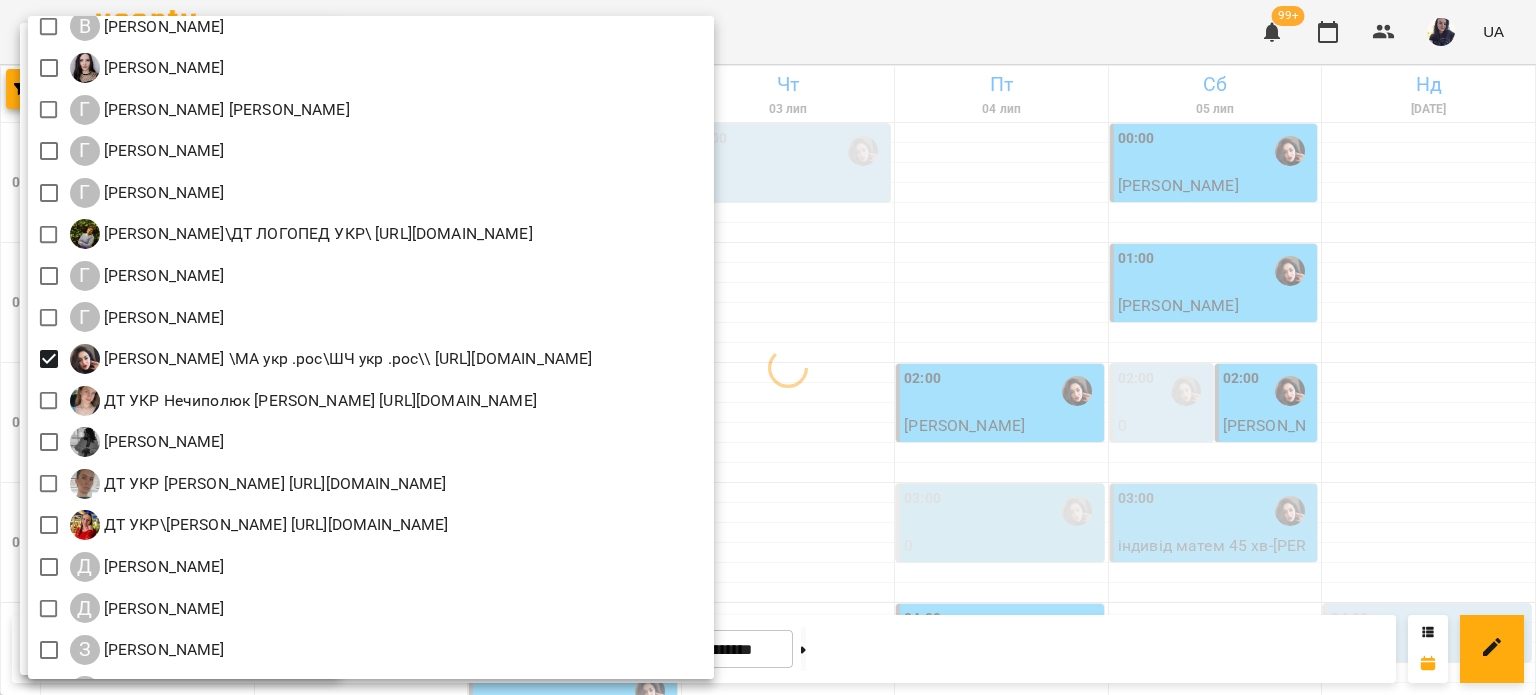 click at bounding box center [768, 347] 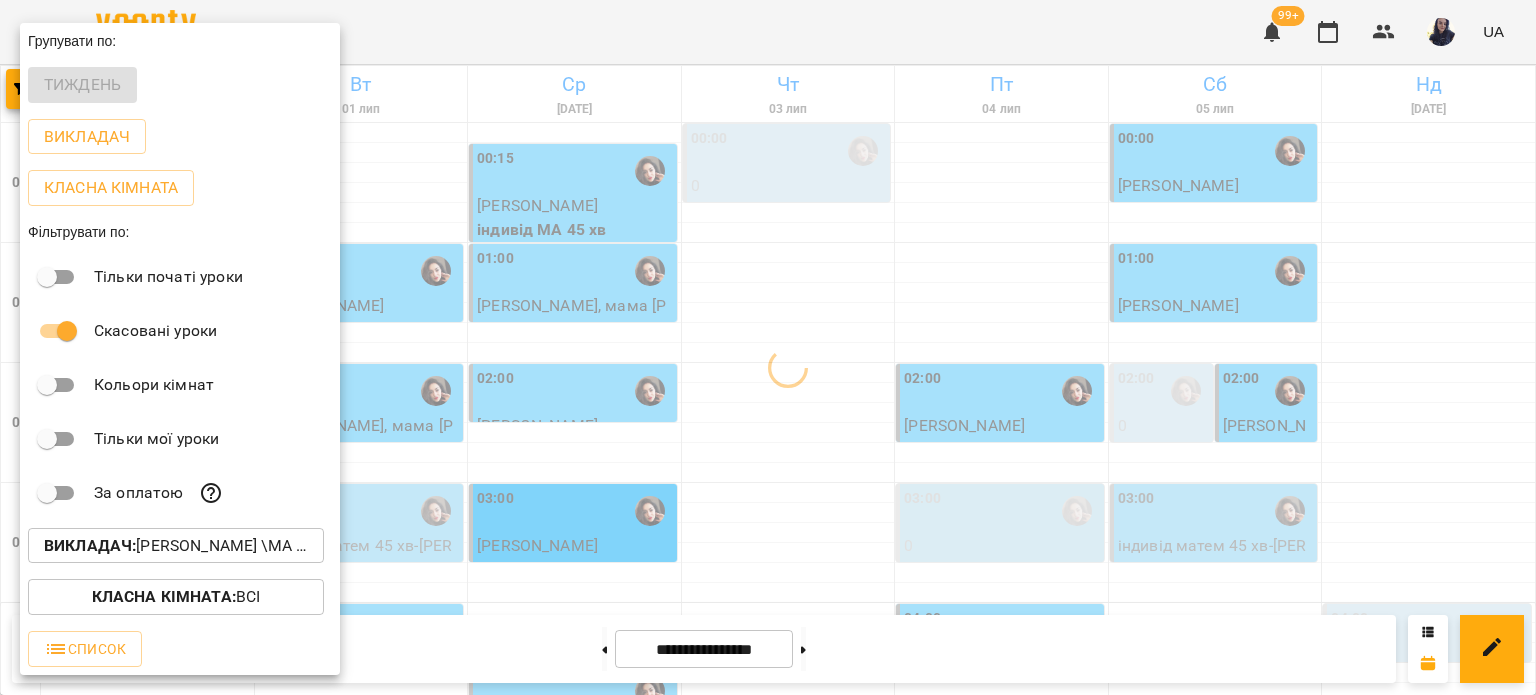 click at bounding box center (768, 347) 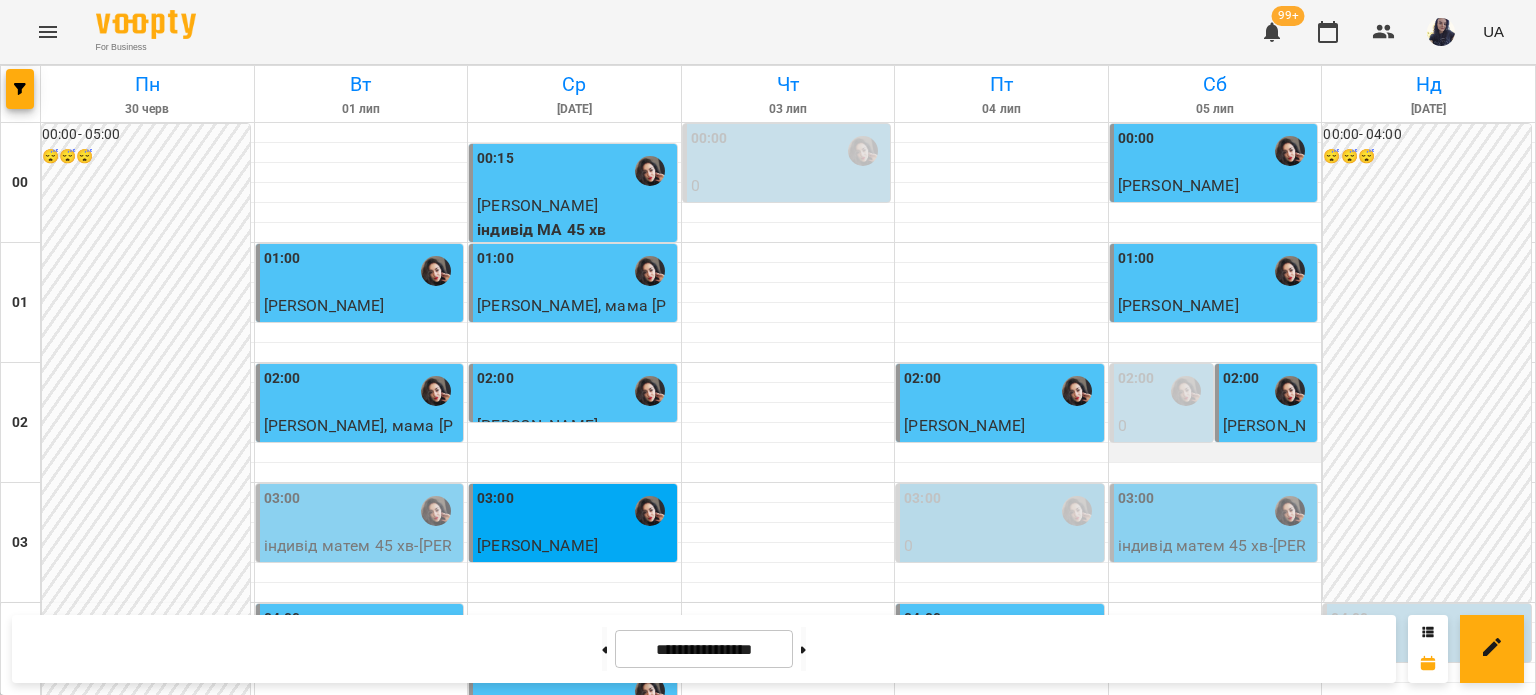 scroll, scrollTop: 400, scrollLeft: 0, axis: vertical 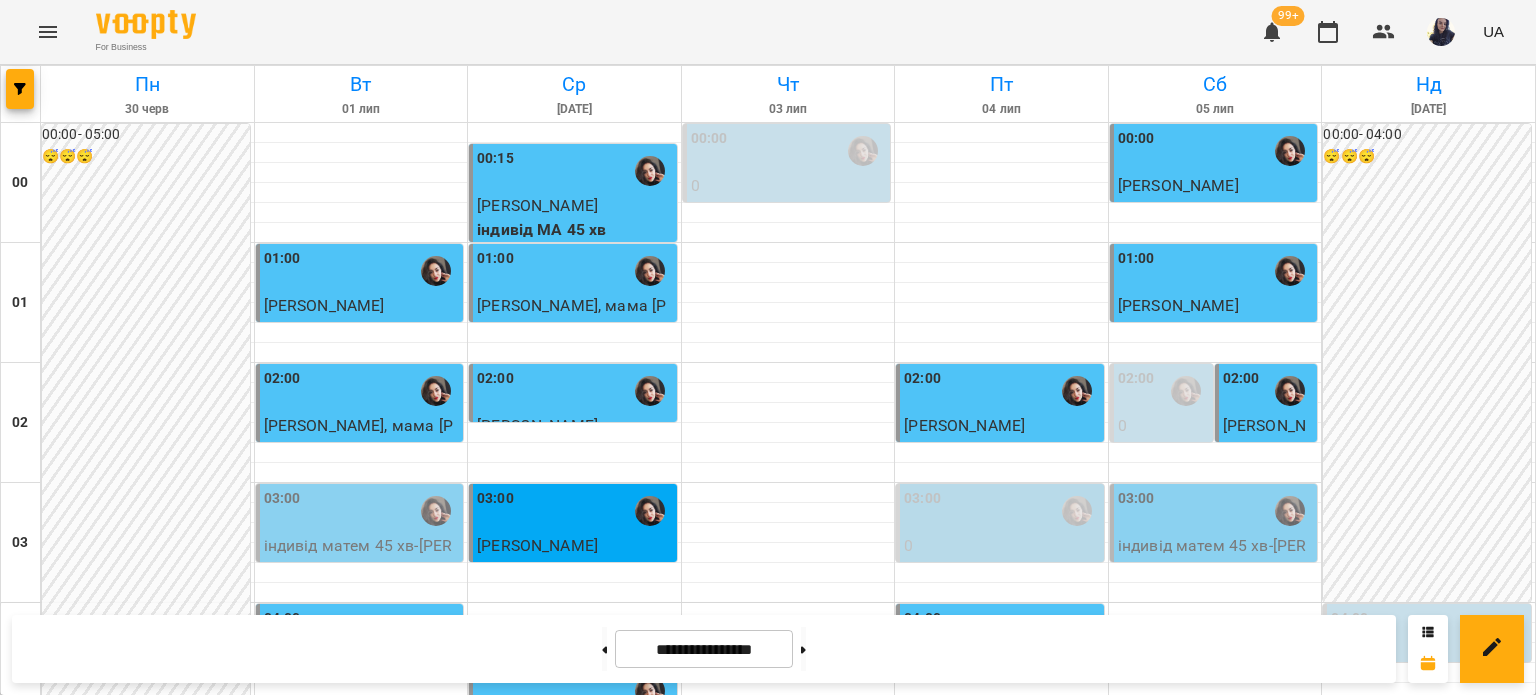 click on "[PERSON_NAME]" at bounding box center [1178, 785] 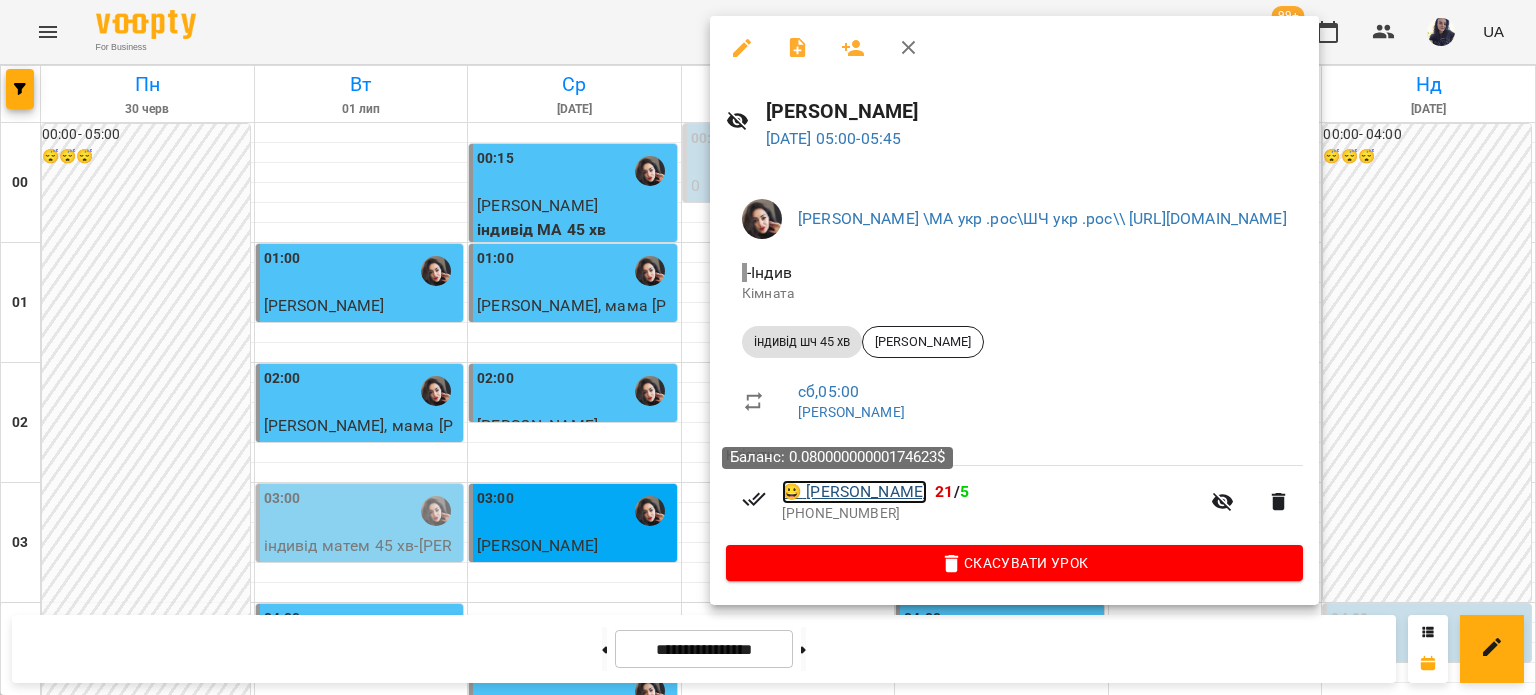 click on "😀   [PERSON_NAME]" at bounding box center [854, 492] 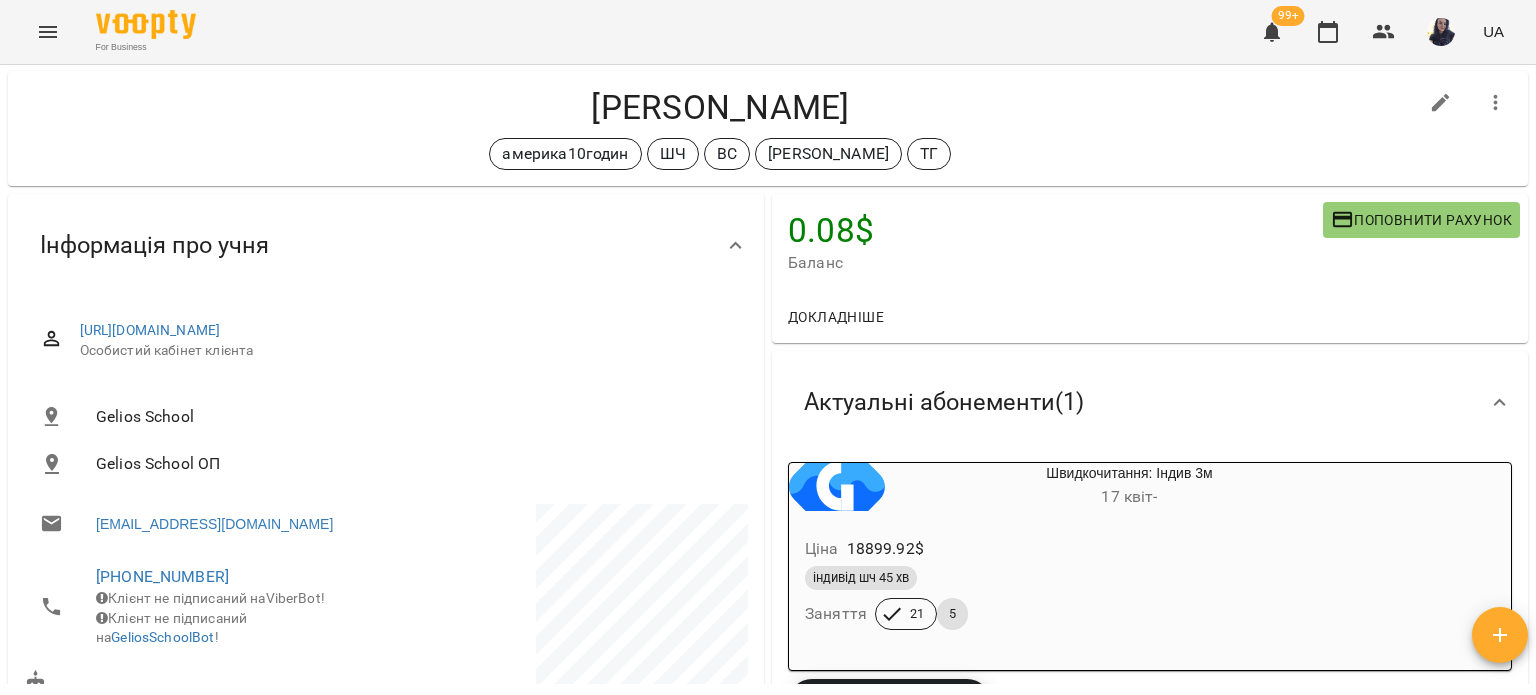 scroll, scrollTop: 0, scrollLeft: 0, axis: both 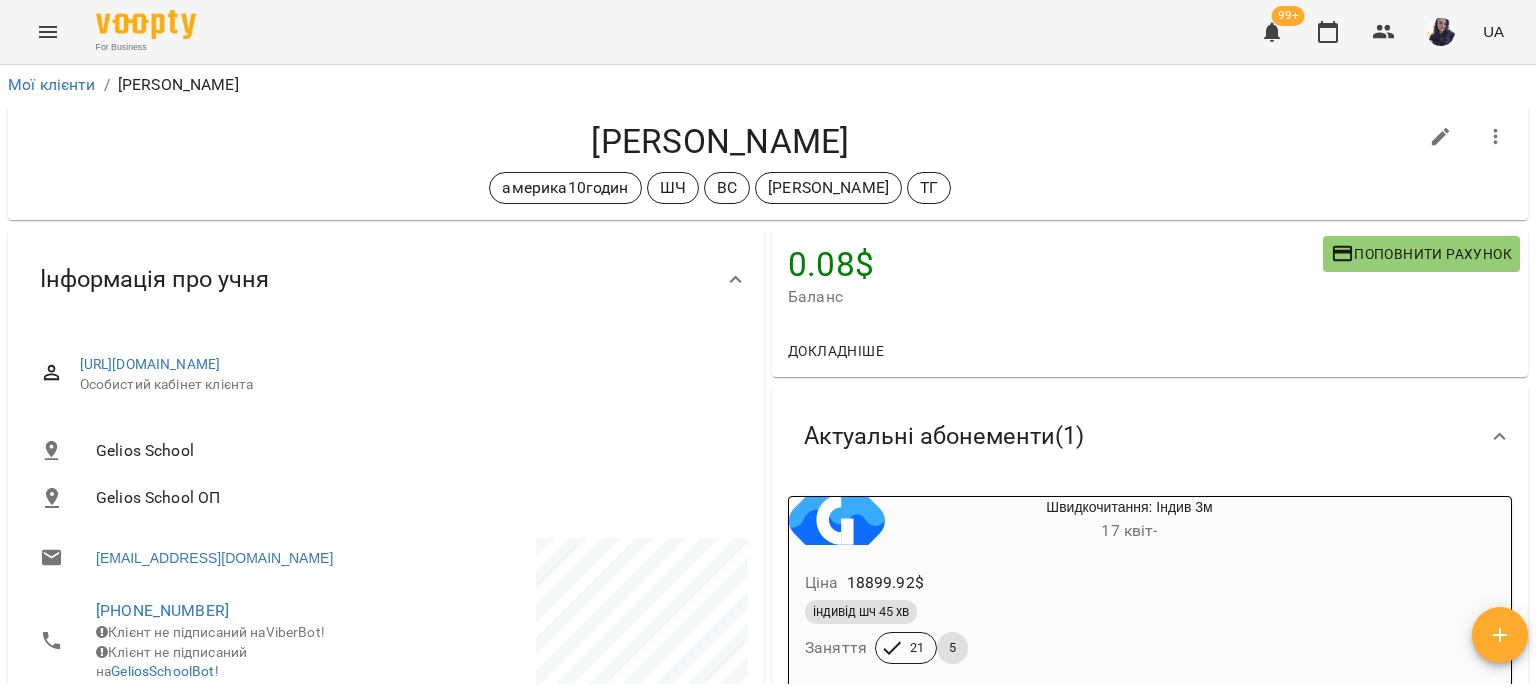 click on "[PERSON_NAME]" at bounding box center (720, 141) 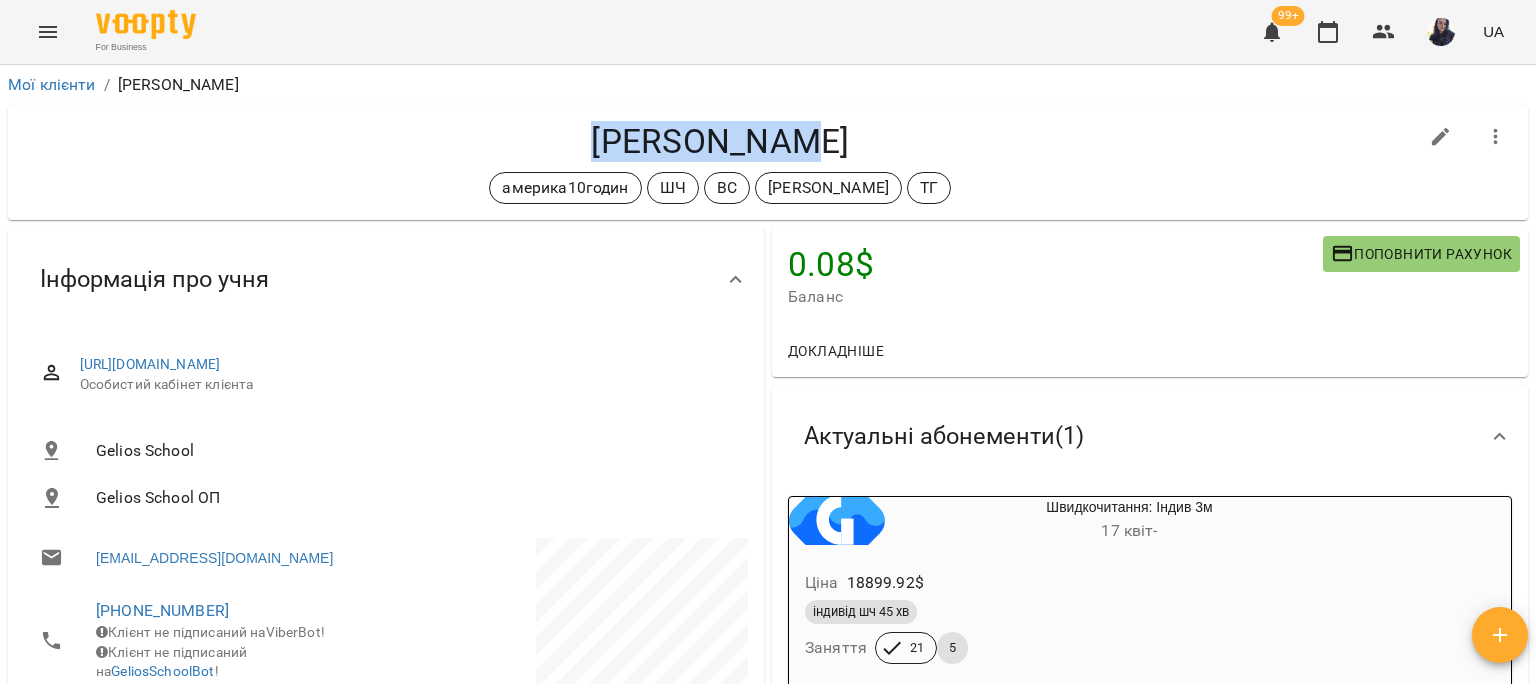 drag, startPoint x: 803, startPoint y: 135, endPoint x: 621, endPoint y: 134, distance: 182.00275 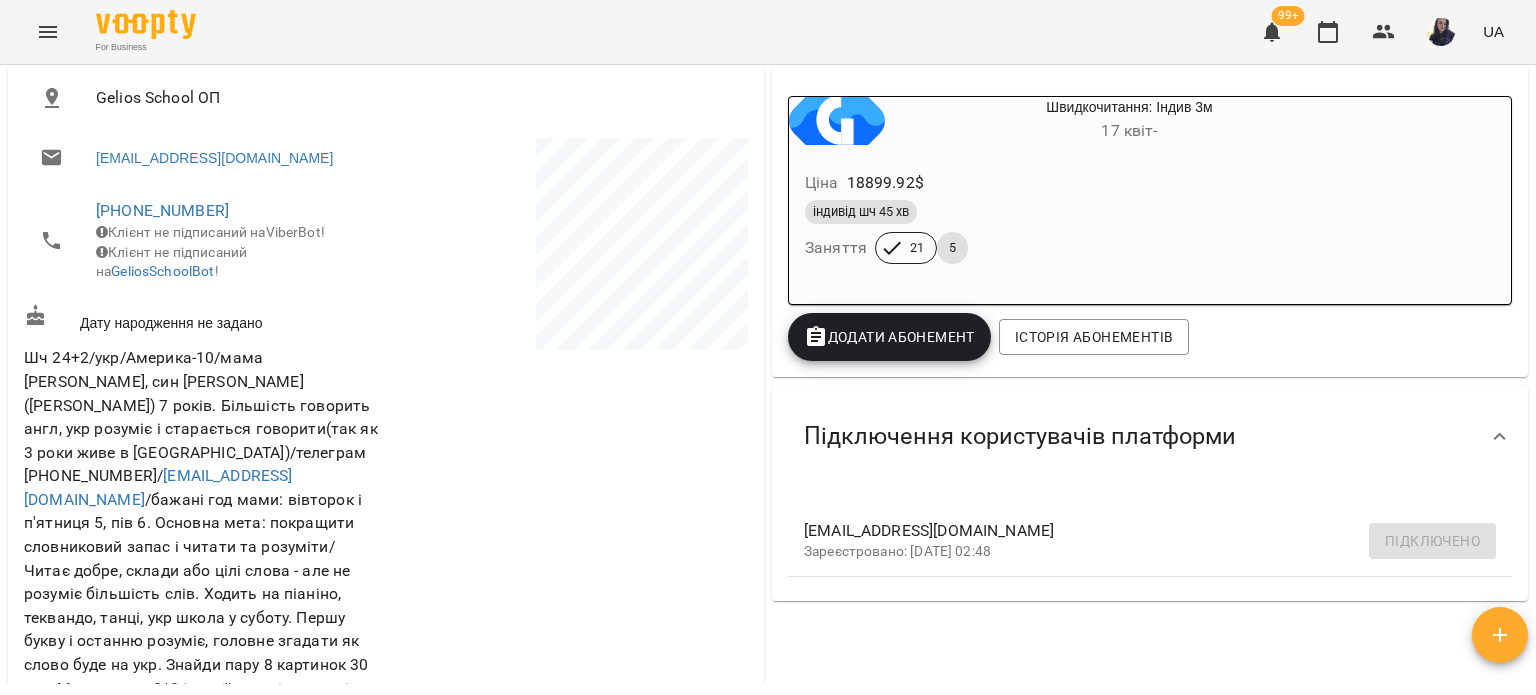 scroll, scrollTop: 800, scrollLeft: 0, axis: vertical 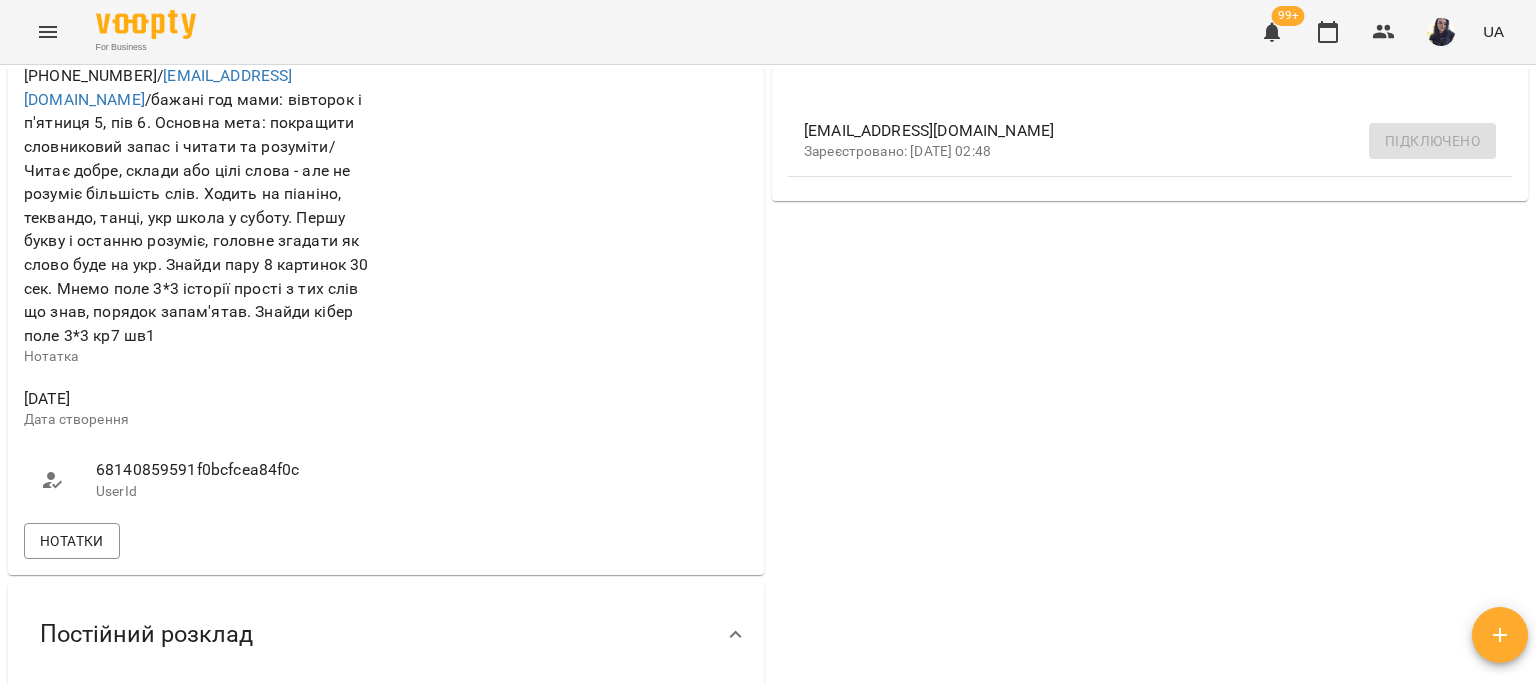 click on "68140859591f0bcfcea84f0c" at bounding box center [231, 470] 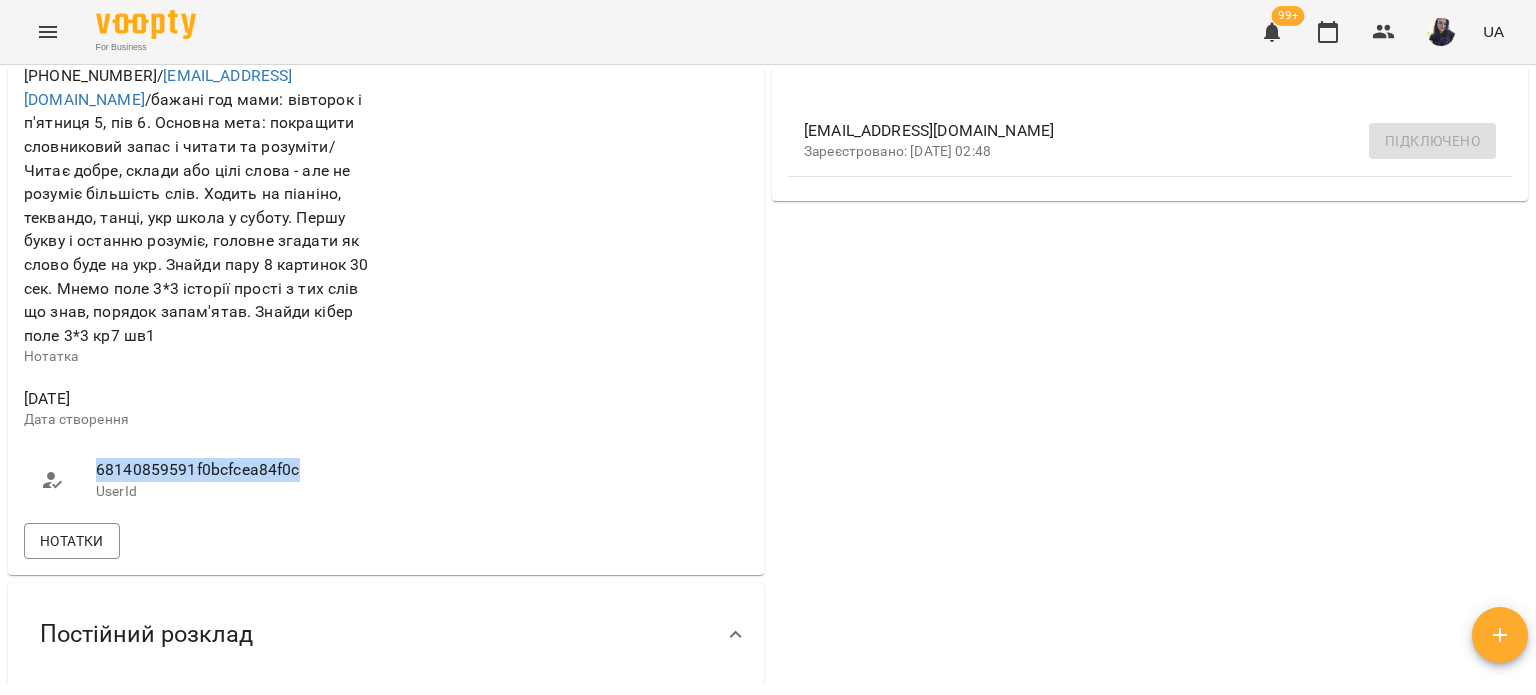 click on "68140859591f0bcfcea84f0c" at bounding box center (231, 470) 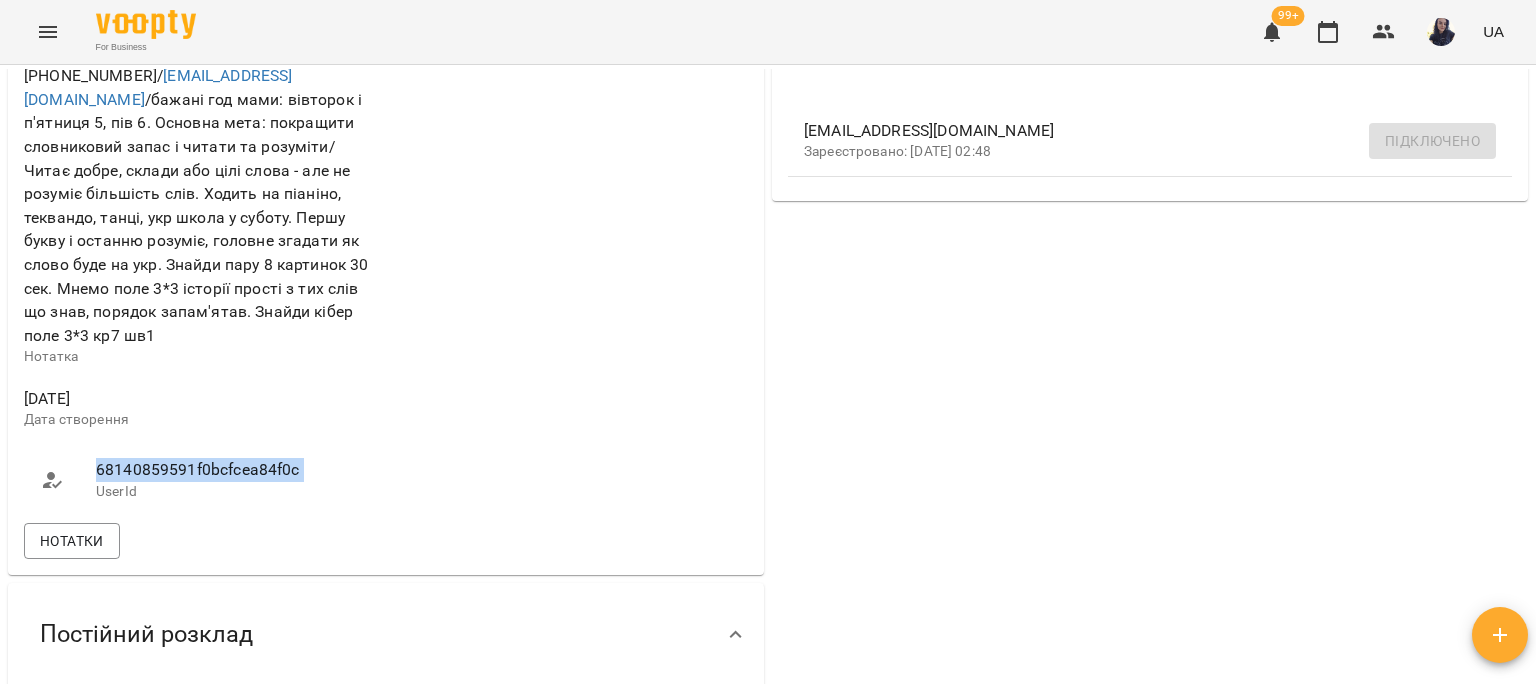 click on "68140859591f0bcfcea84f0c" at bounding box center (231, 470) 